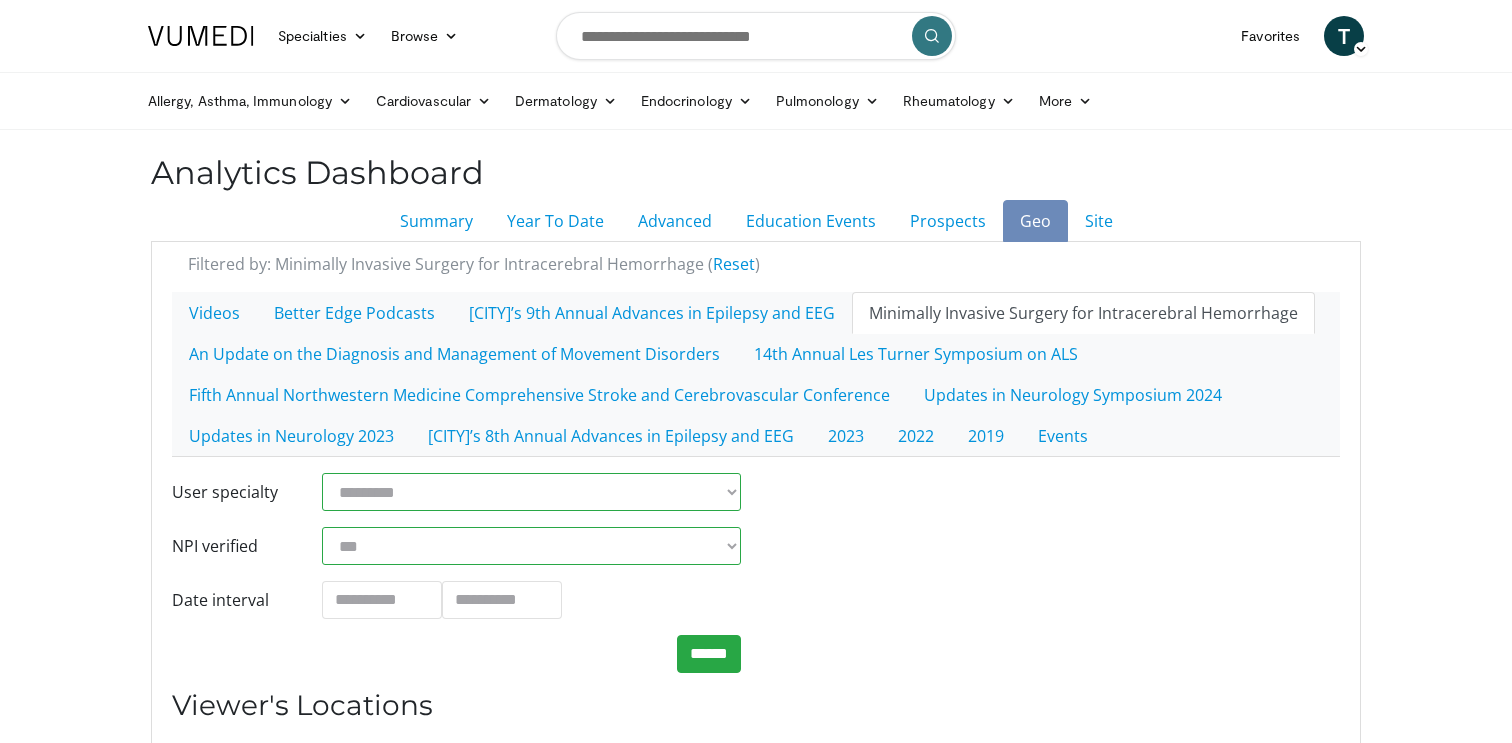 scroll, scrollTop: 0, scrollLeft: 0, axis: both 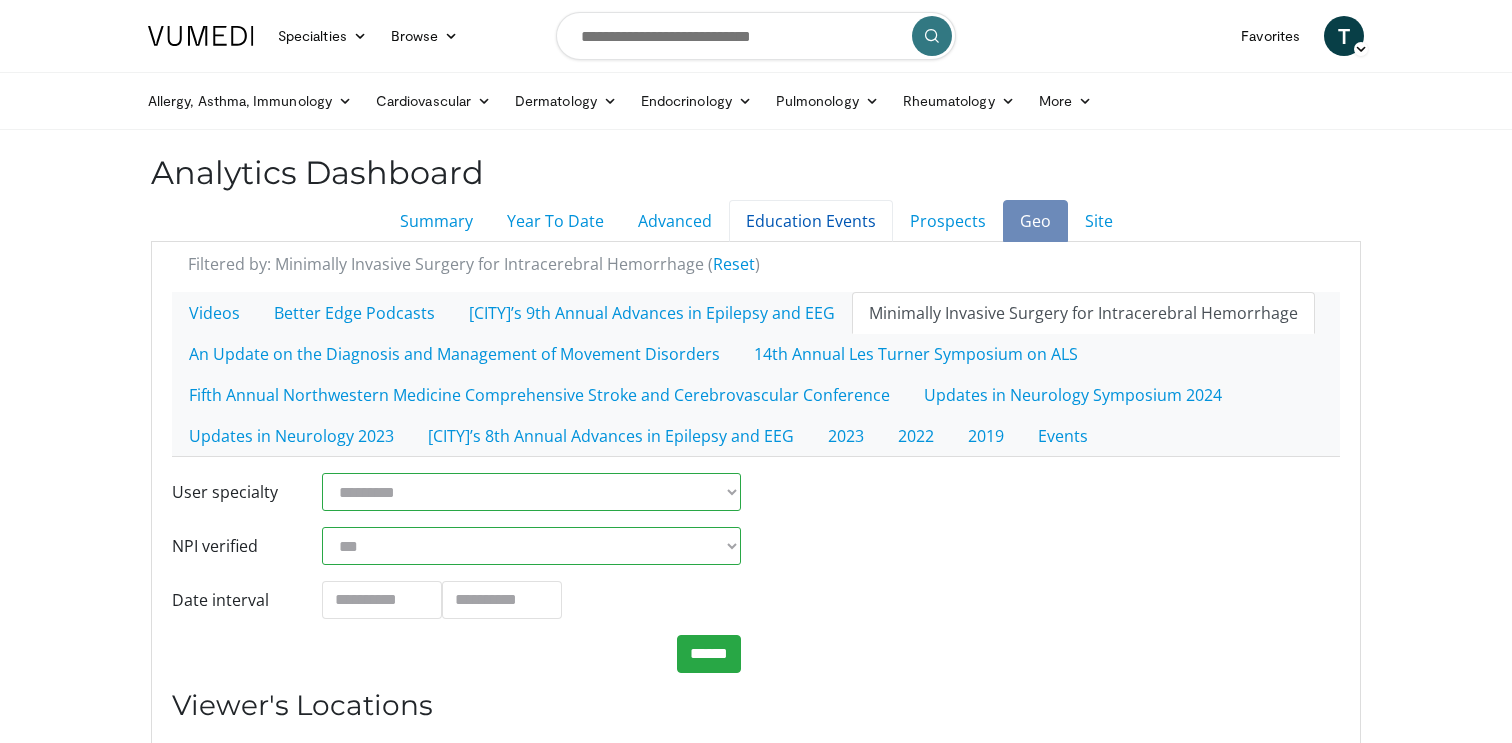 click on "Education Events" at bounding box center [811, 221] 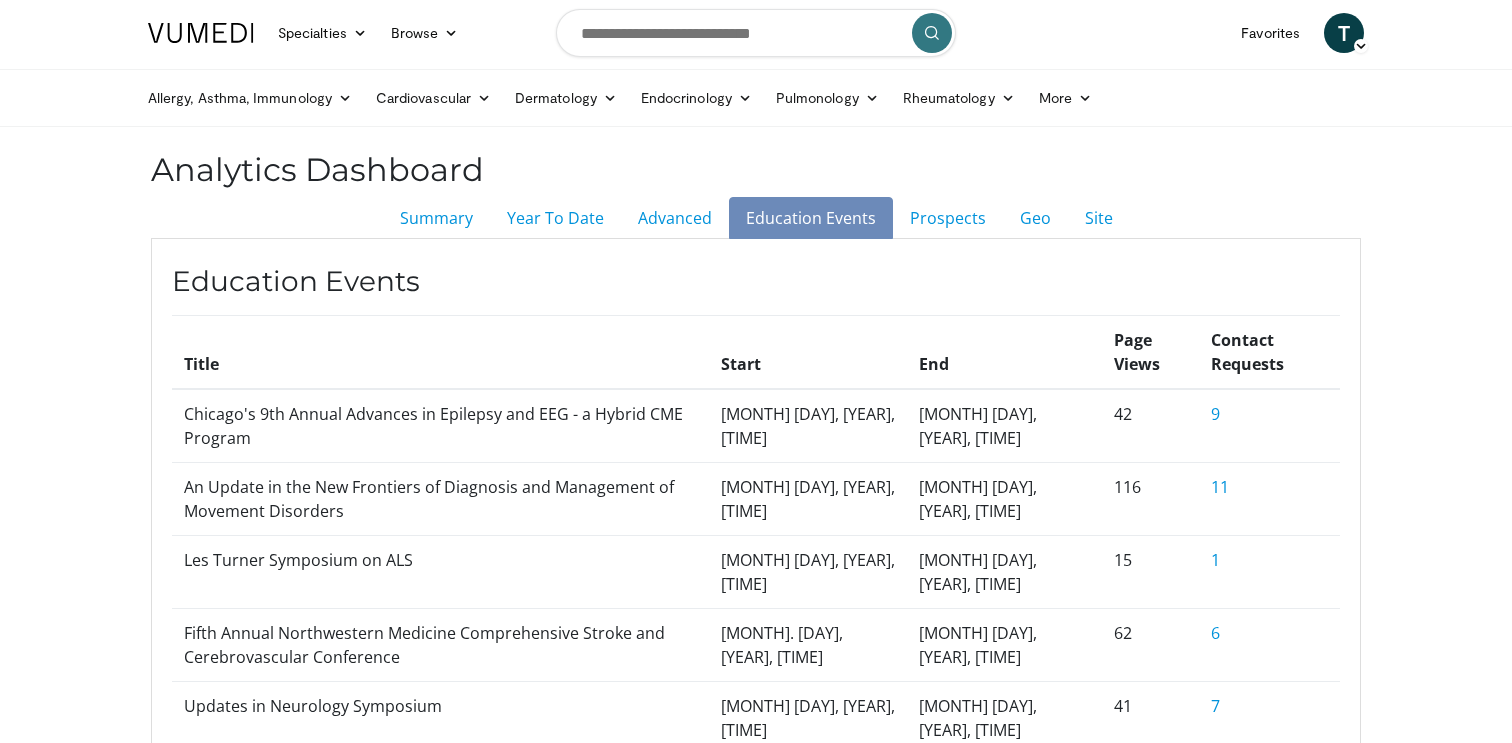 scroll, scrollTop: 1, scrollLeft: 0, axis: vertical 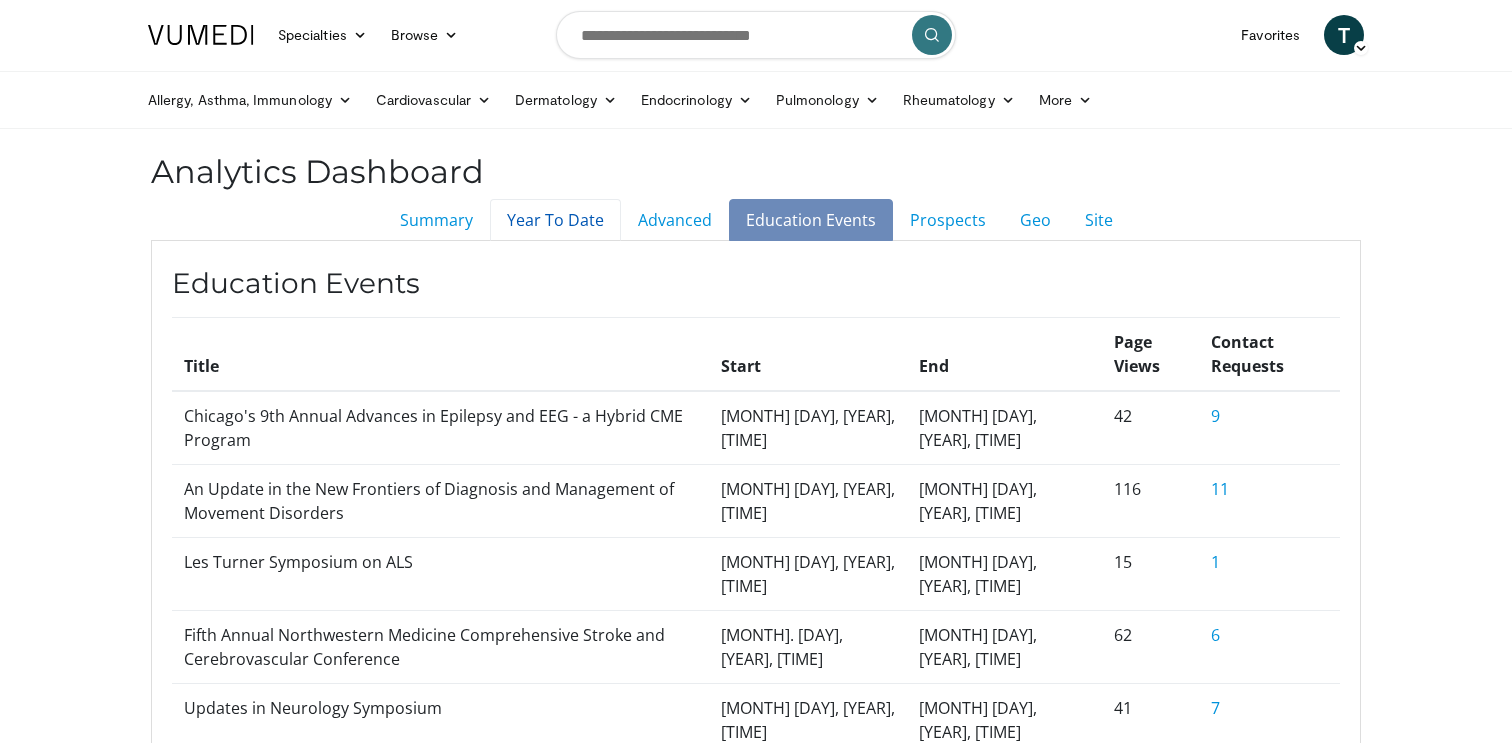 click on "Year To Date" at bounding box center [555, 220] 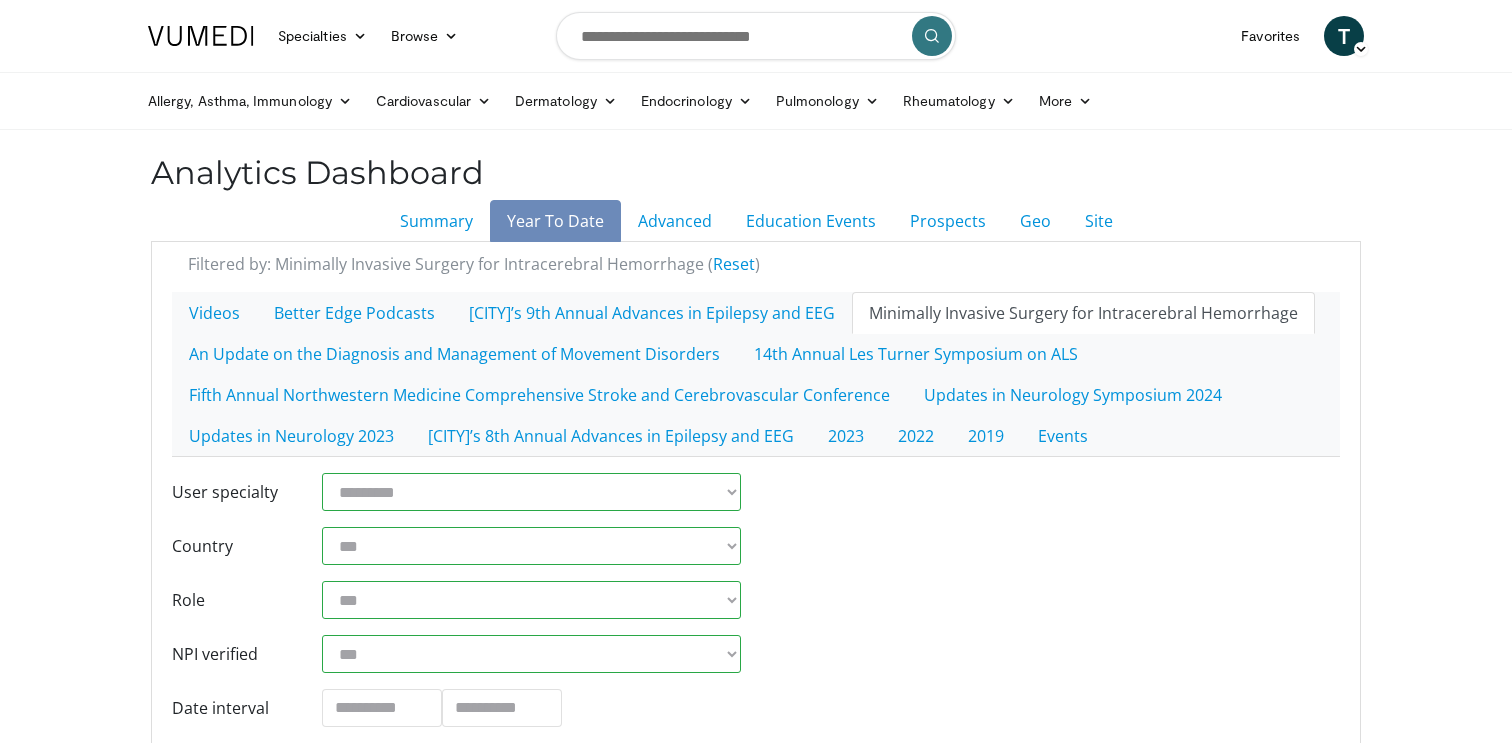 scroll, scrollTop: 0, scrollLeft: 0, axis: both 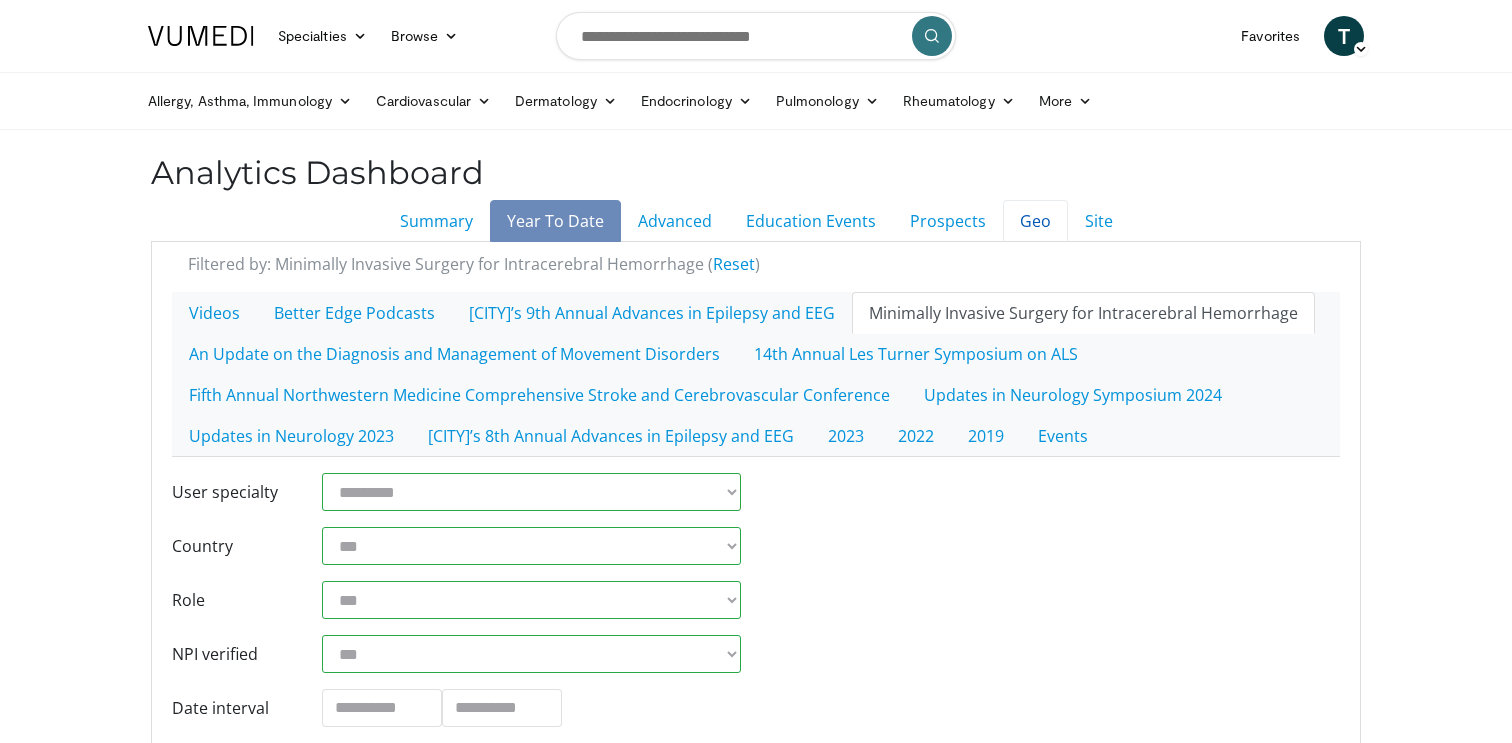 click on "Geo" at bounding box center [1035, 221] 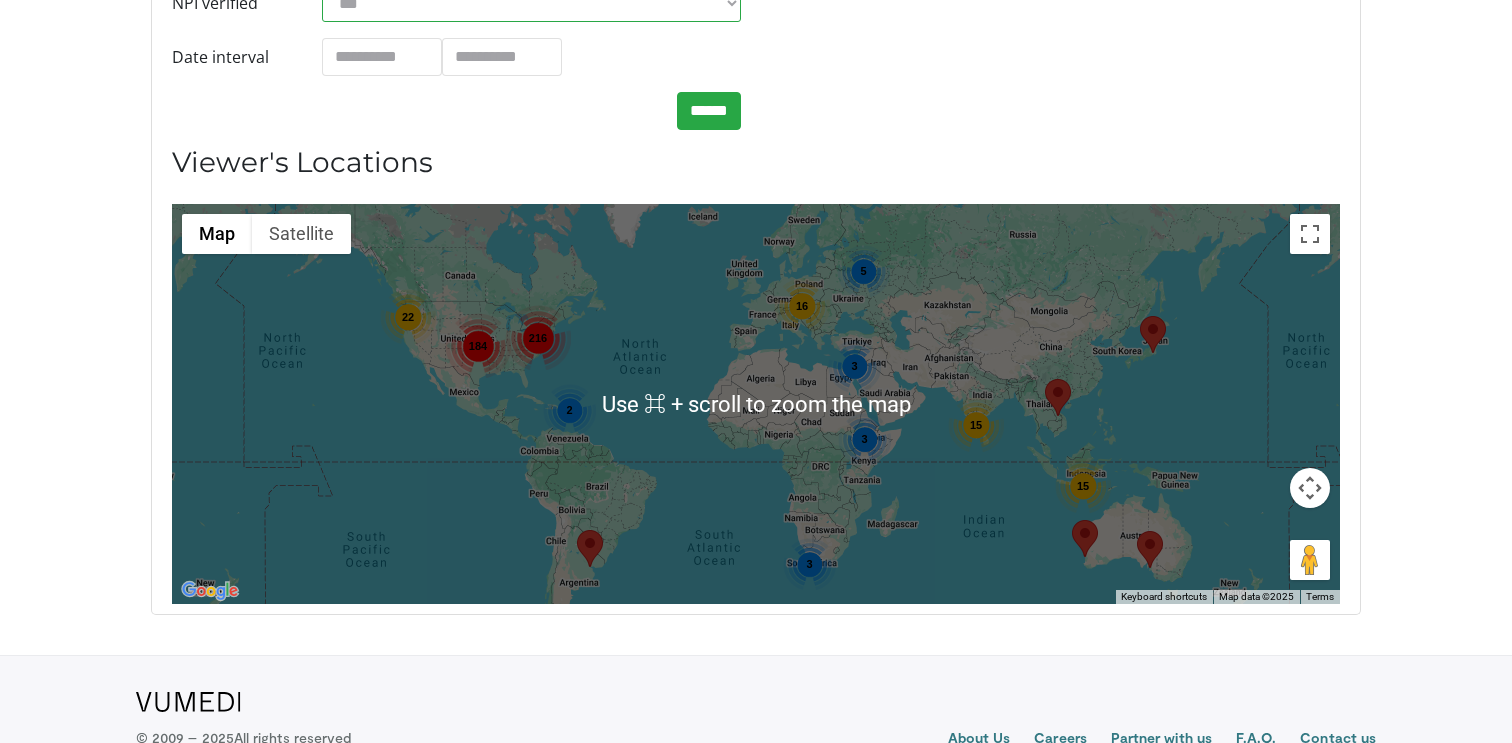 scroll, scrollTop: 0, scrollLeft: 0, axis: both 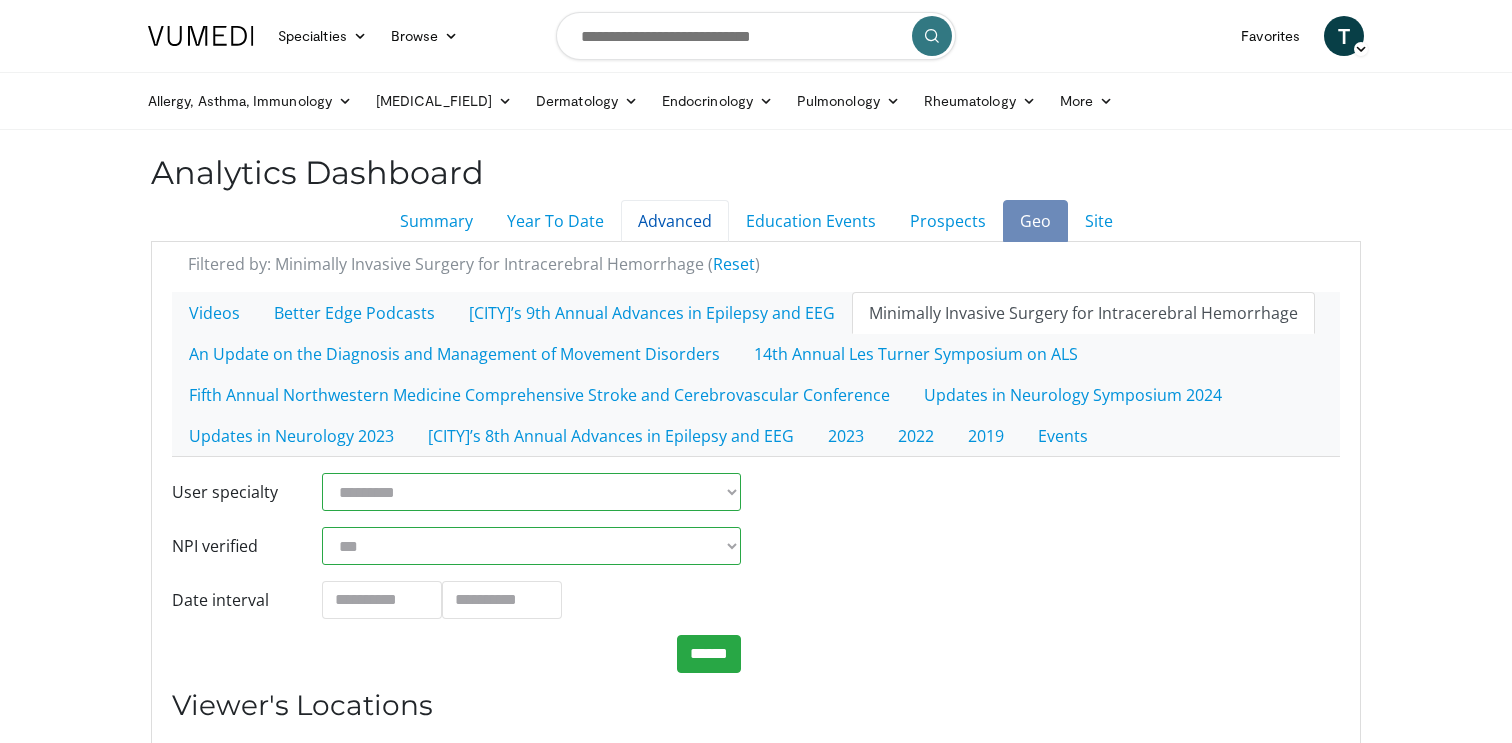 click on "Advanced" at bounding box center [675, 221] 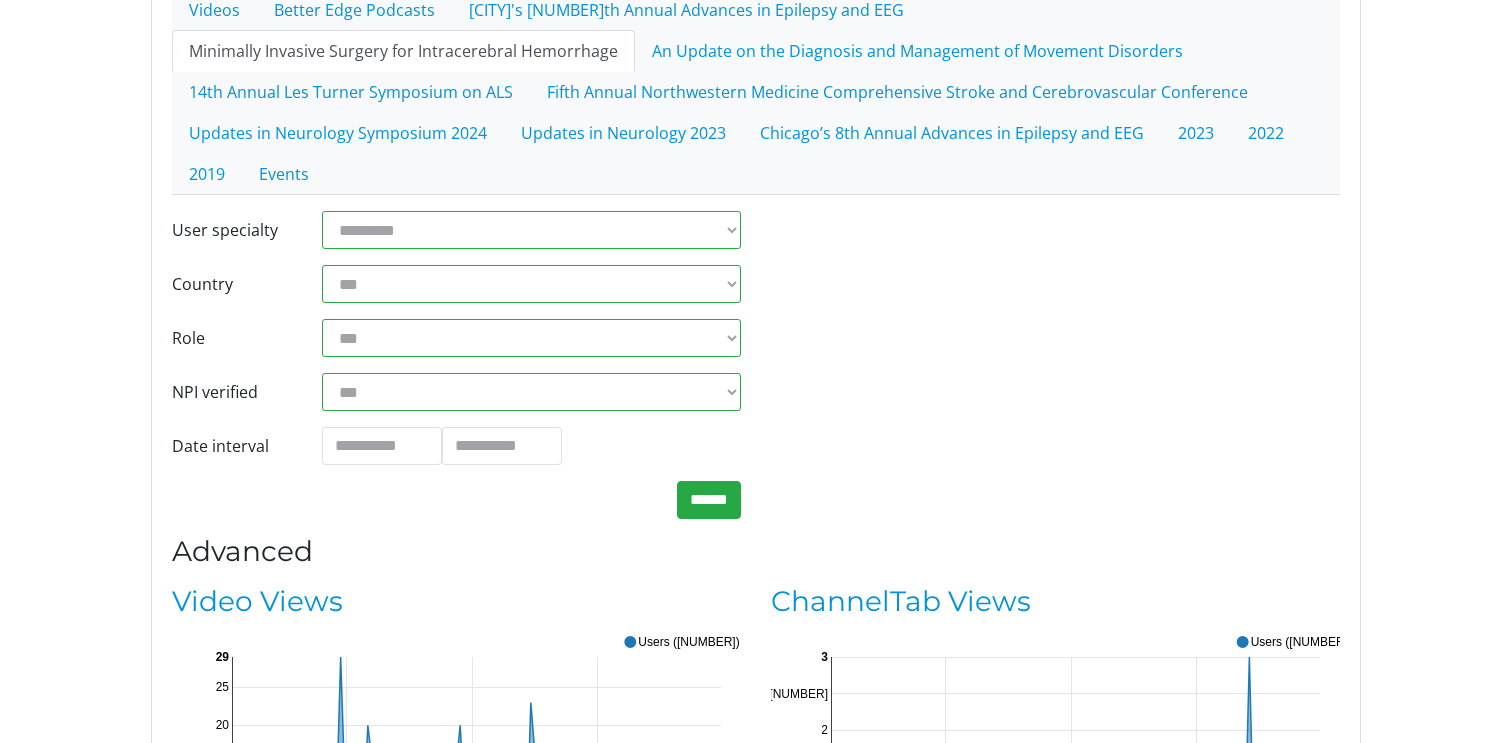 scroll, scrollTop: 316, scrollLeft: 0, axis: vertical 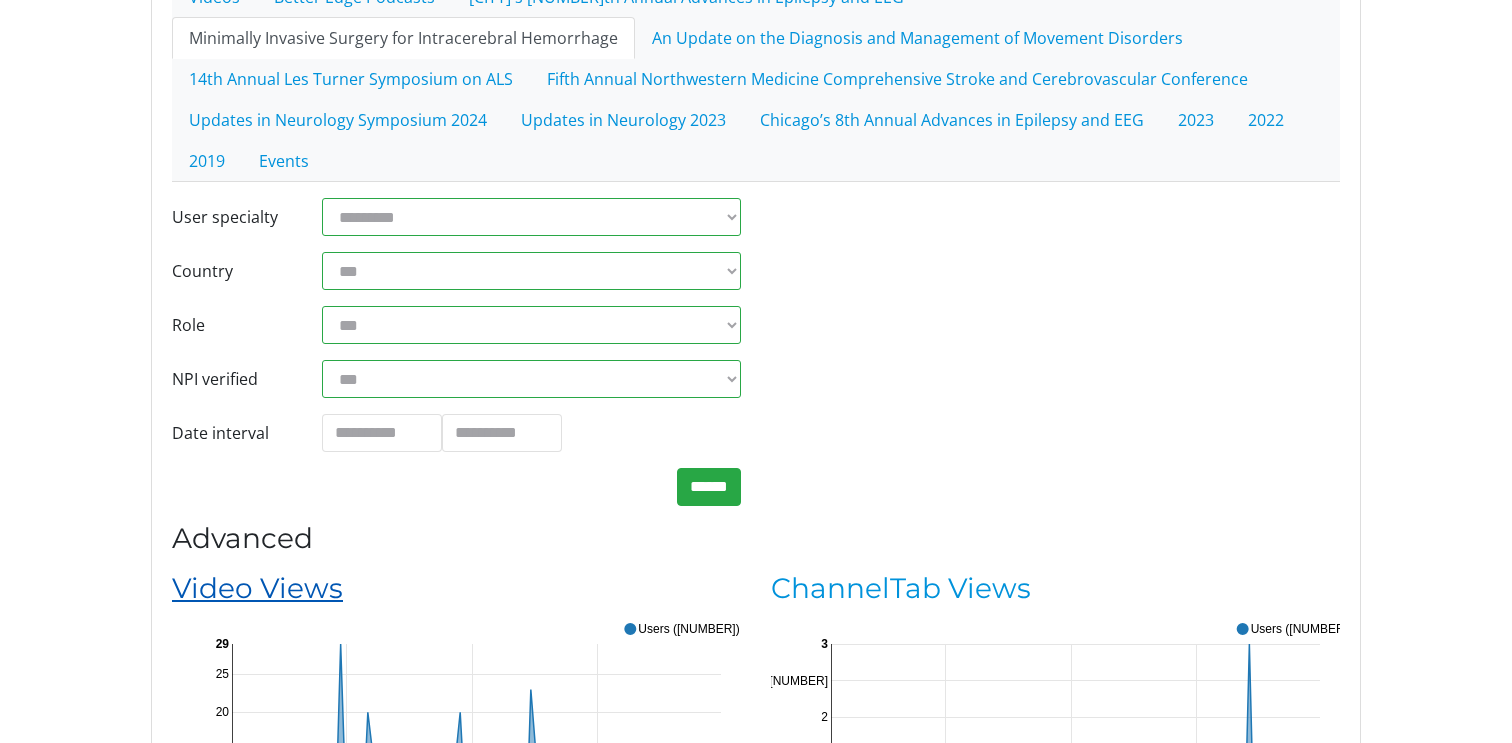 click on "Video Views" at bounding box center [257, 588] 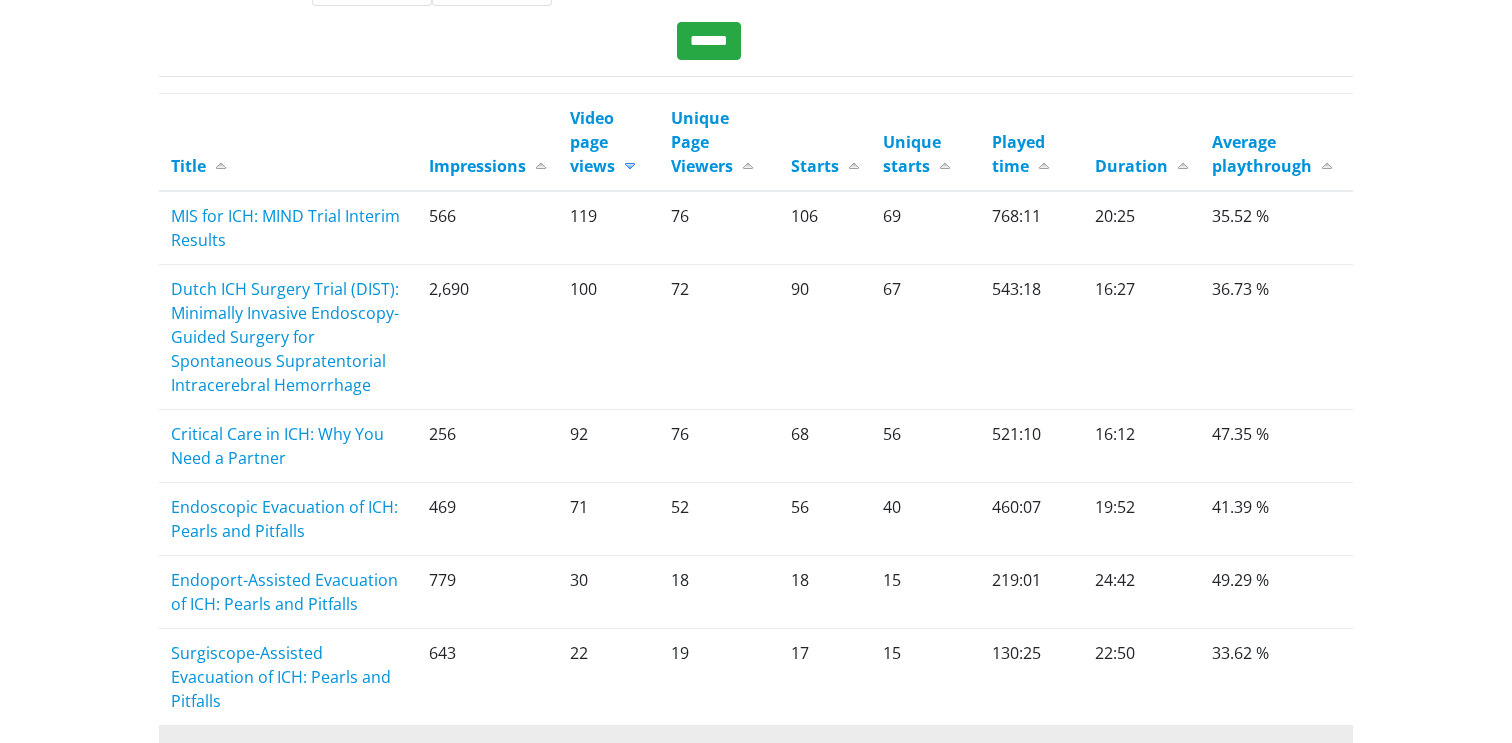 scroll, scrollTop: 736, scrollLeft: 0, axis: vertical 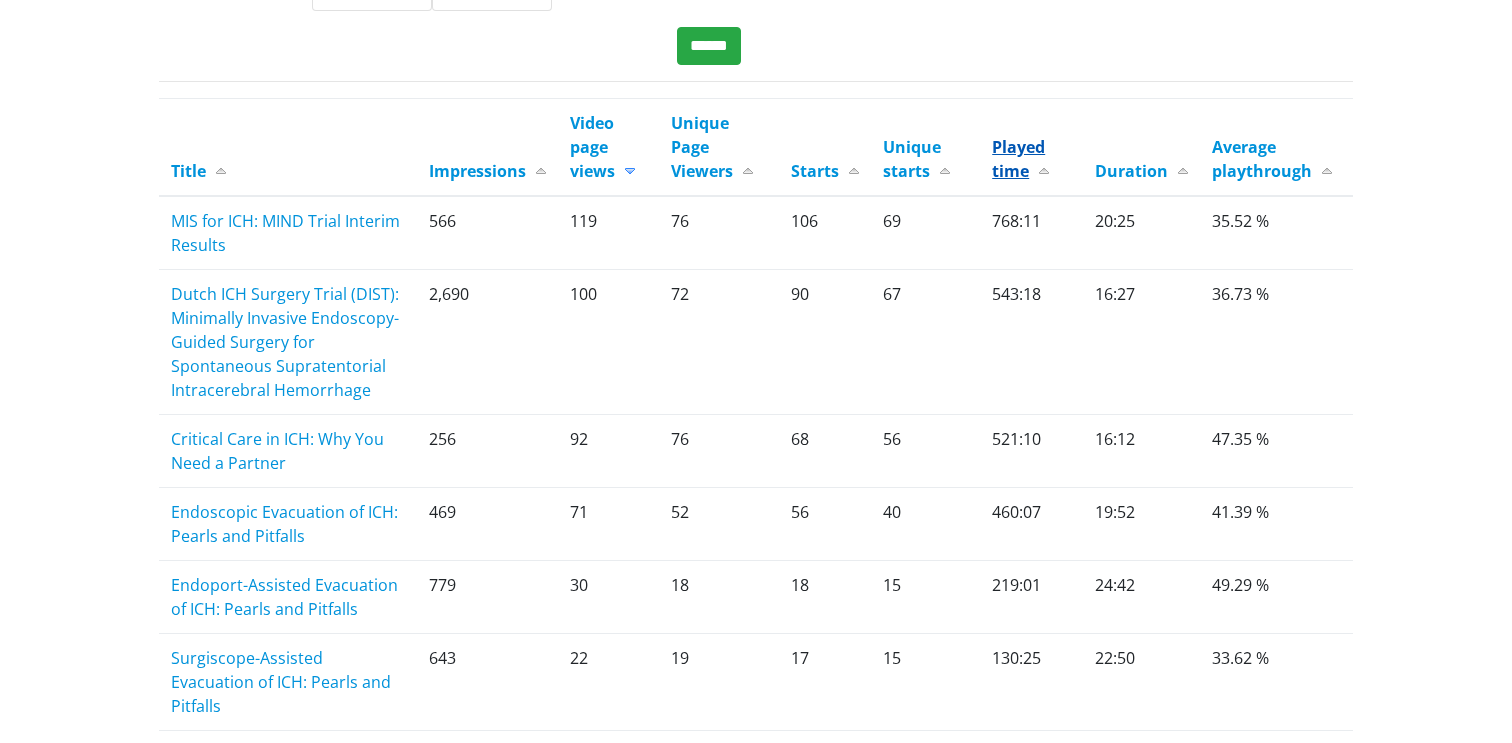 click on "Played time" at bounding box center (1020, 159) 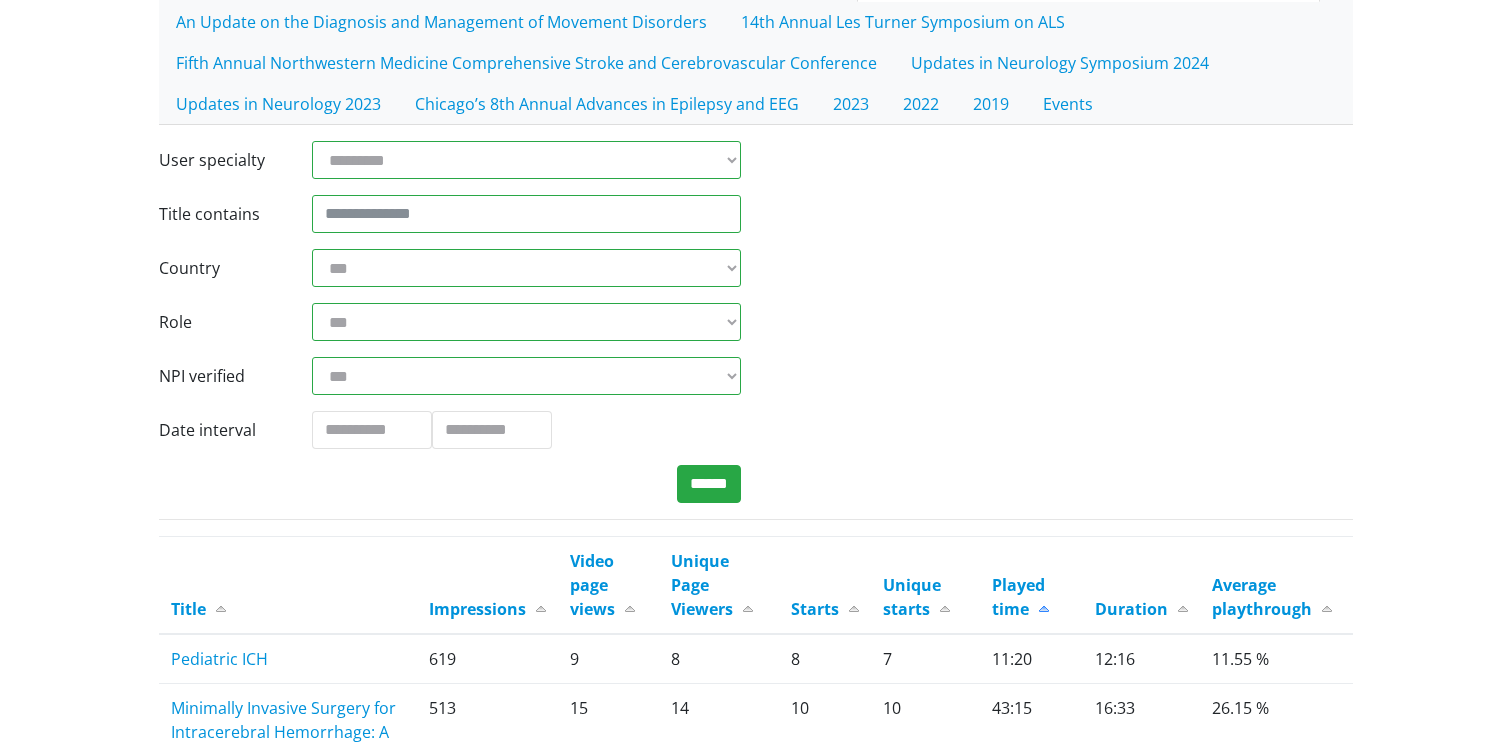 scroll, scrollTop: 308, scrollLeft: 0, axis: vertical 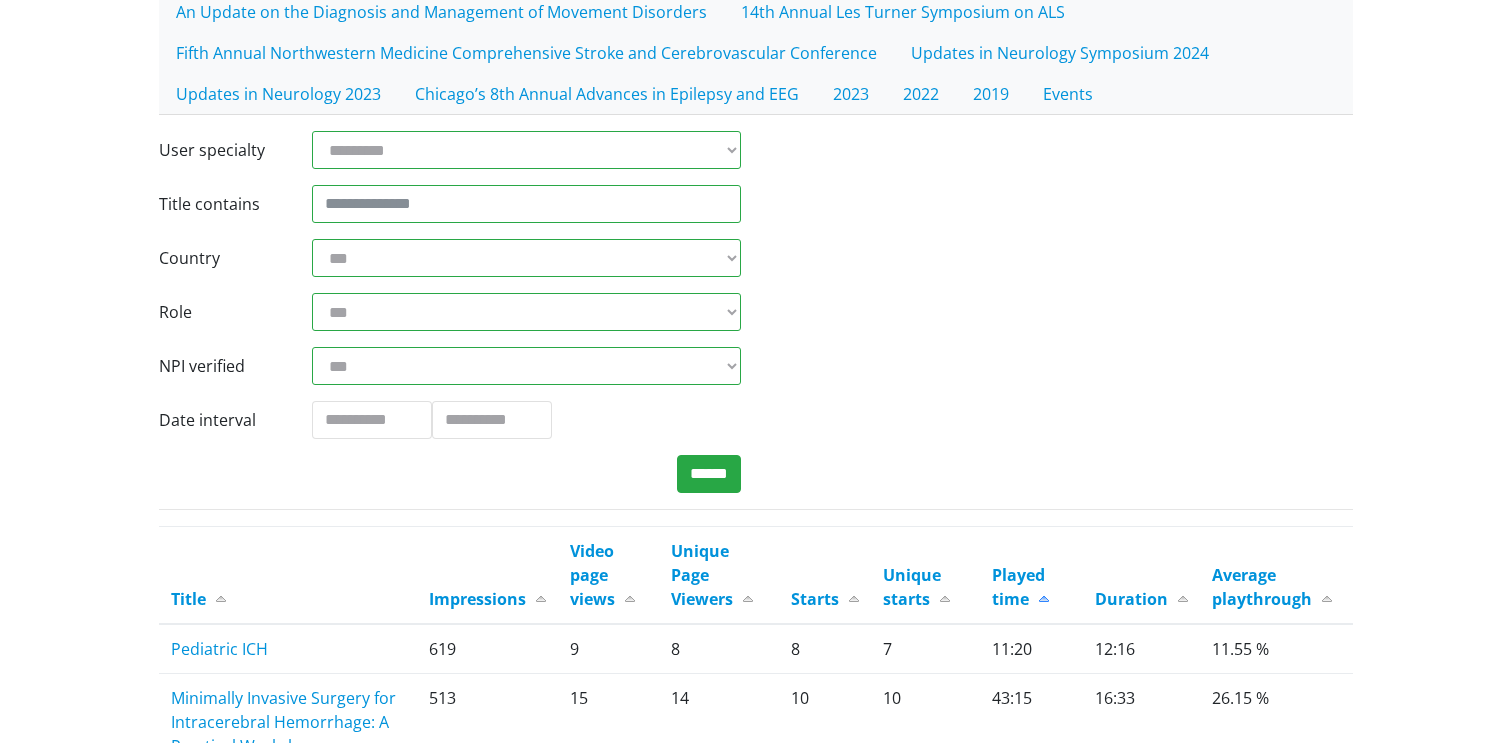 click on "Played time" at bounding box center (1031, 576) 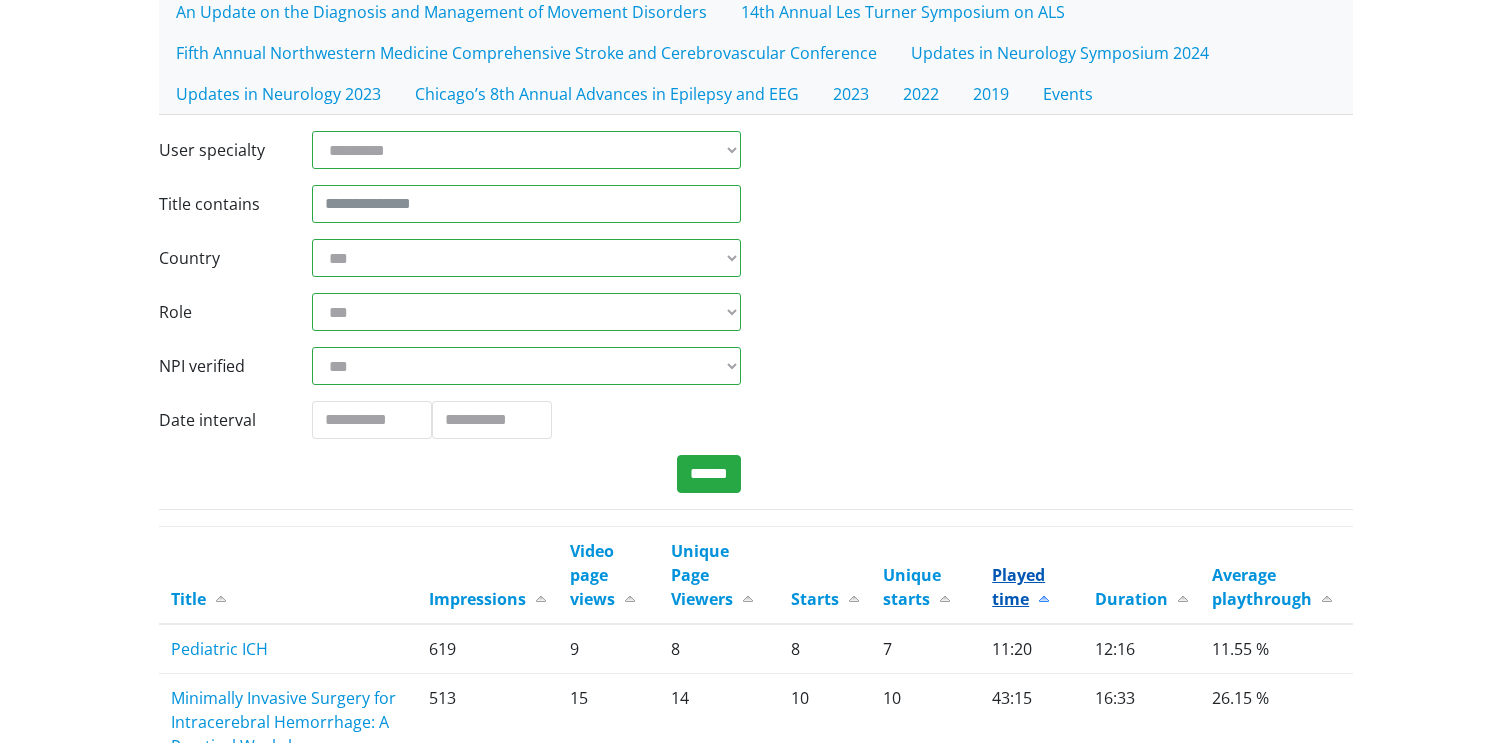 click on "Played time" at bounding box center [1020, 587] 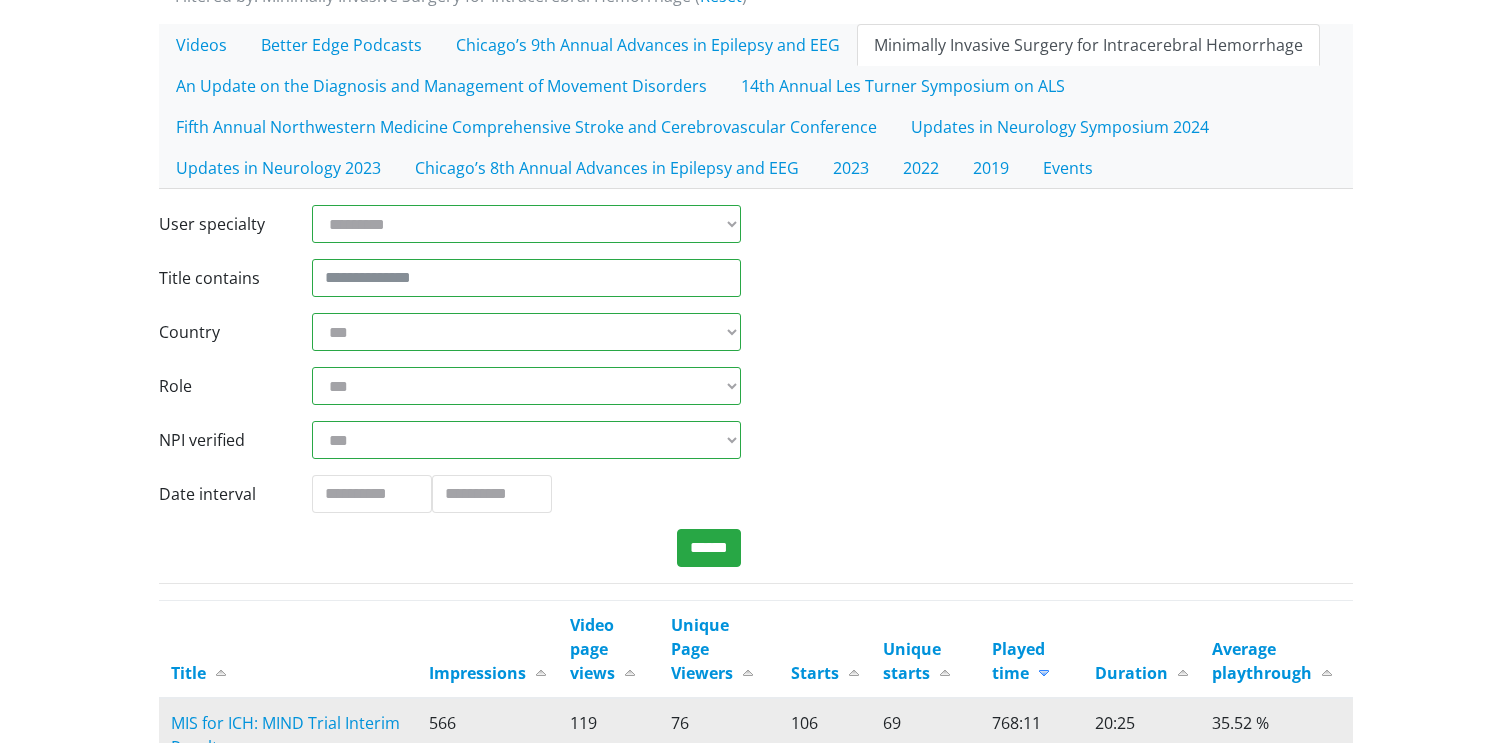 scroll, scrollTop: 0, scrollLeft: 0, axis: both 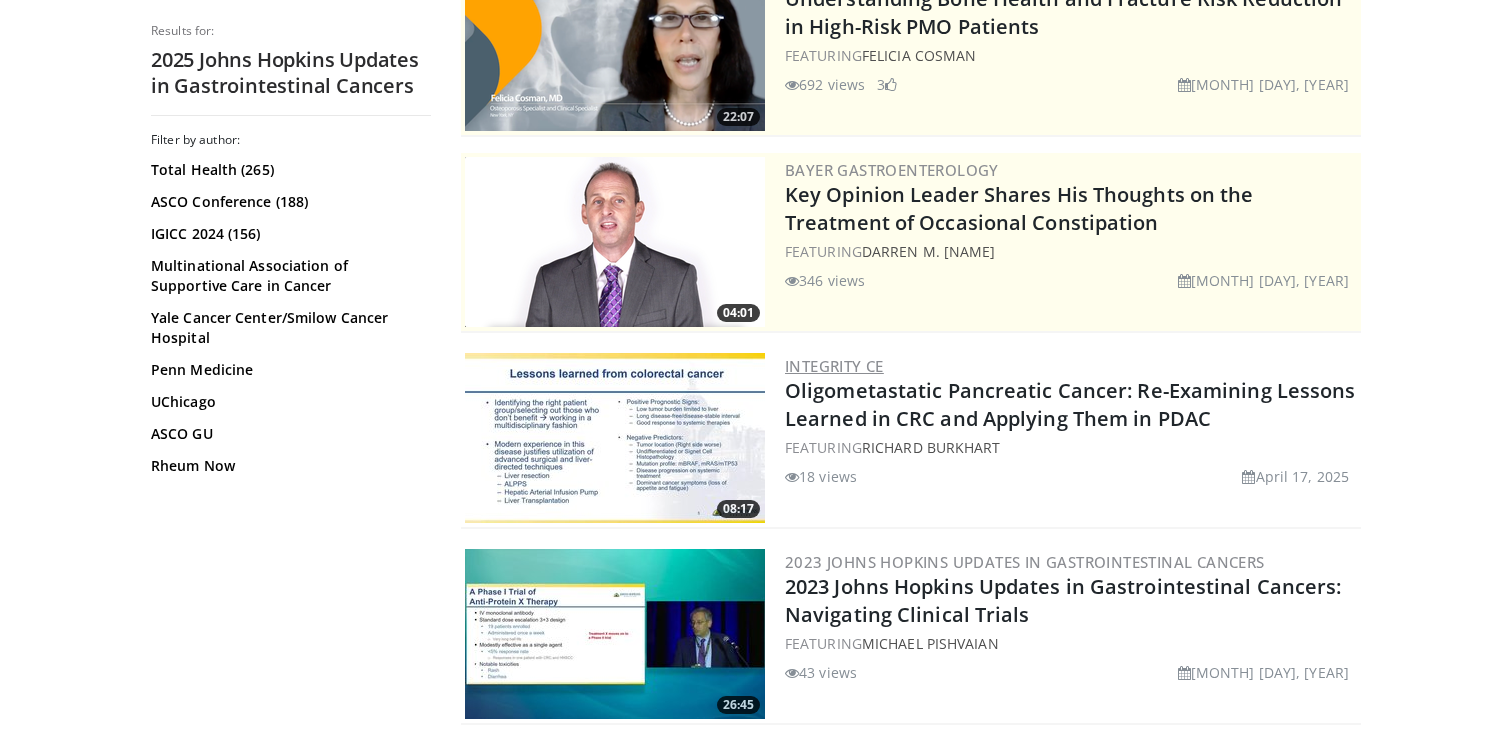 click on "Integrity CE" at bounding box center [834, 366] 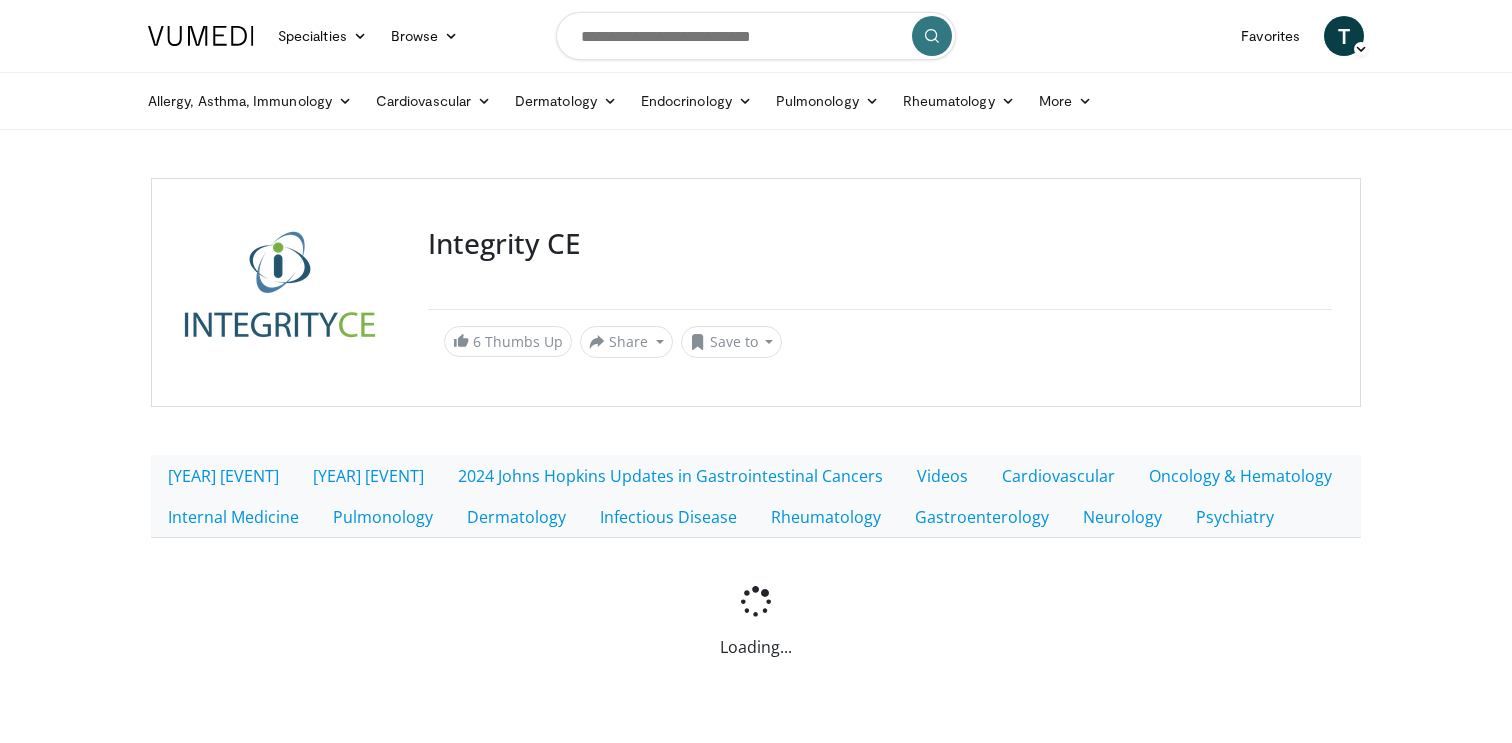 scroll, scrollTop: 0, scrollLeft: 0, axis: both 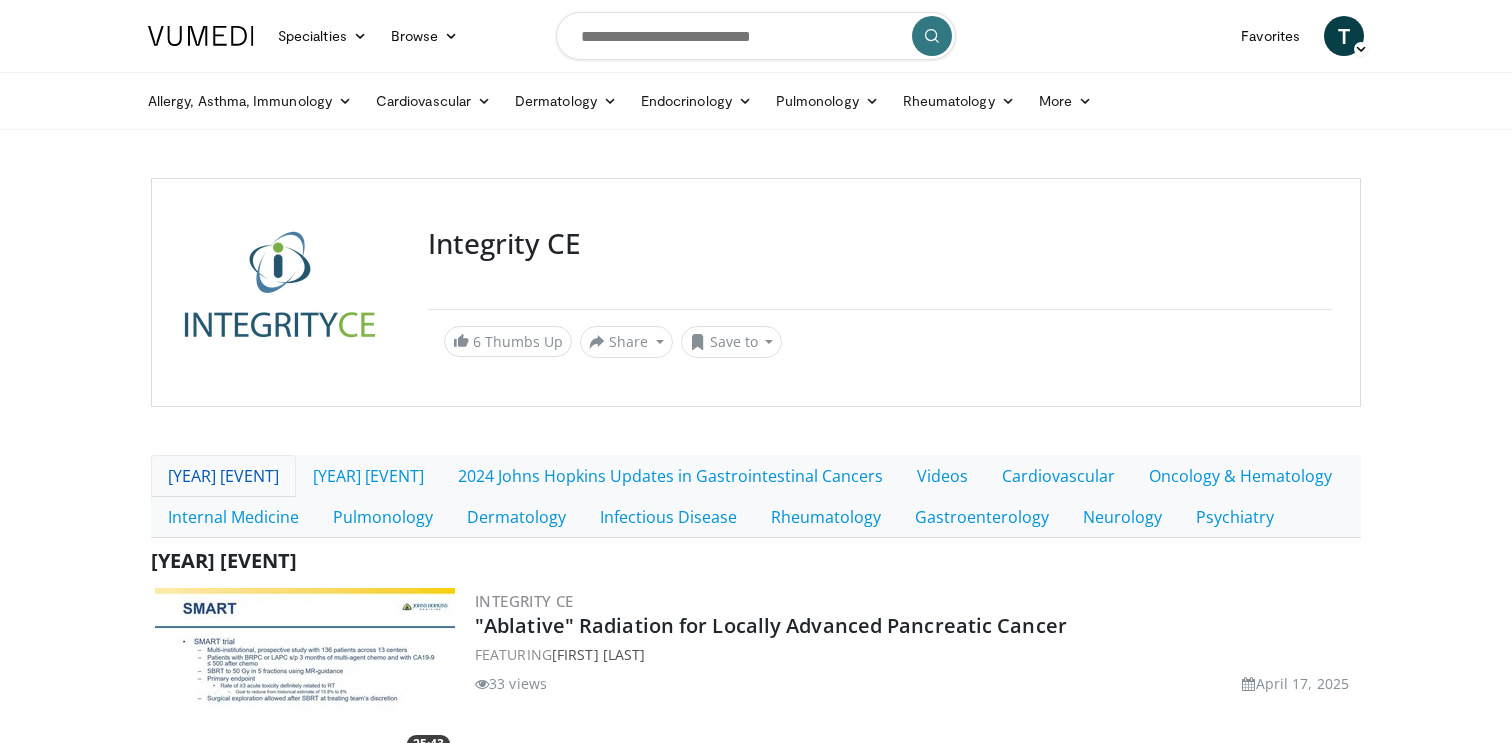 click on "2025 Johns Hopkins Updates in Gastrointestinal Cancers" at bounding box center [223, 476] 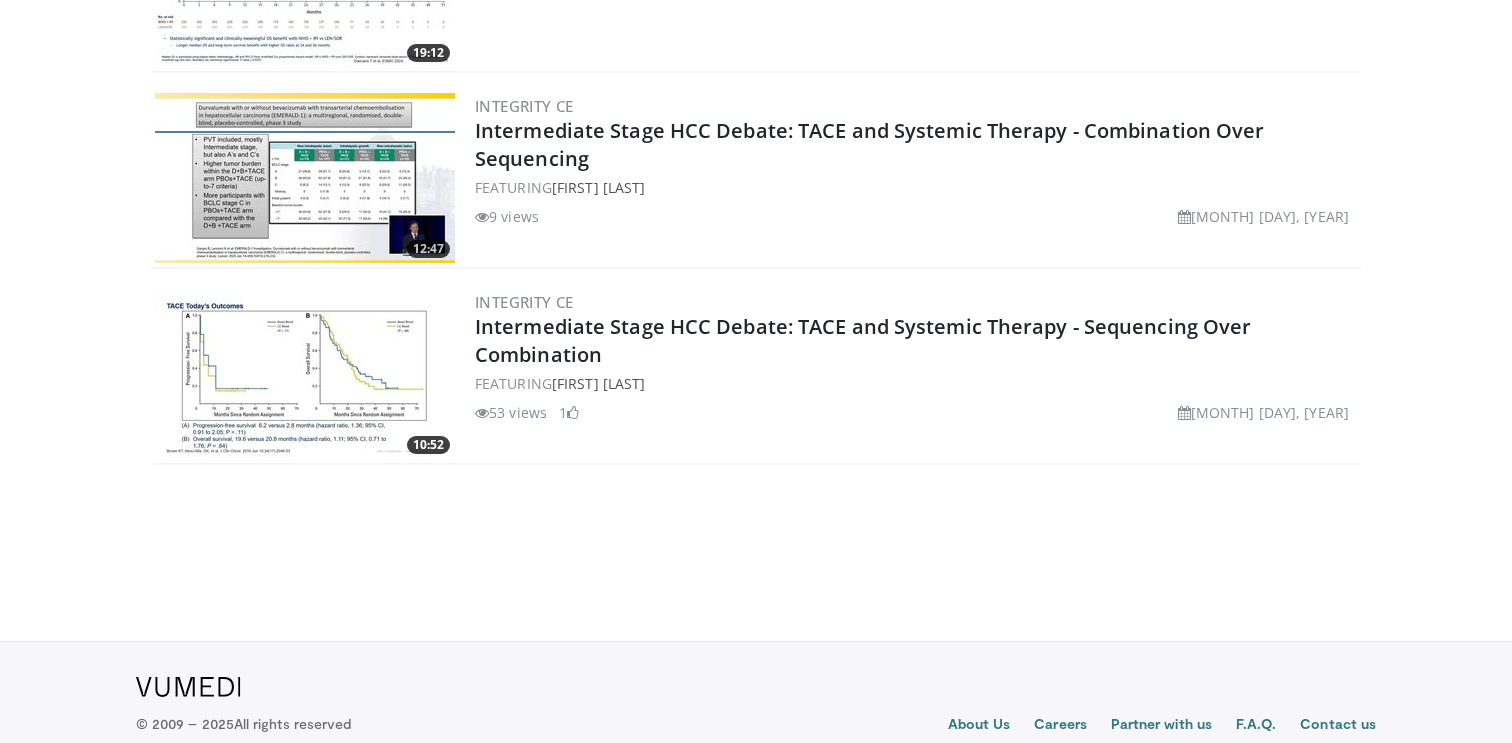 scroll, scrollTop: 7491, scrollLeft: 0, axis: vertical 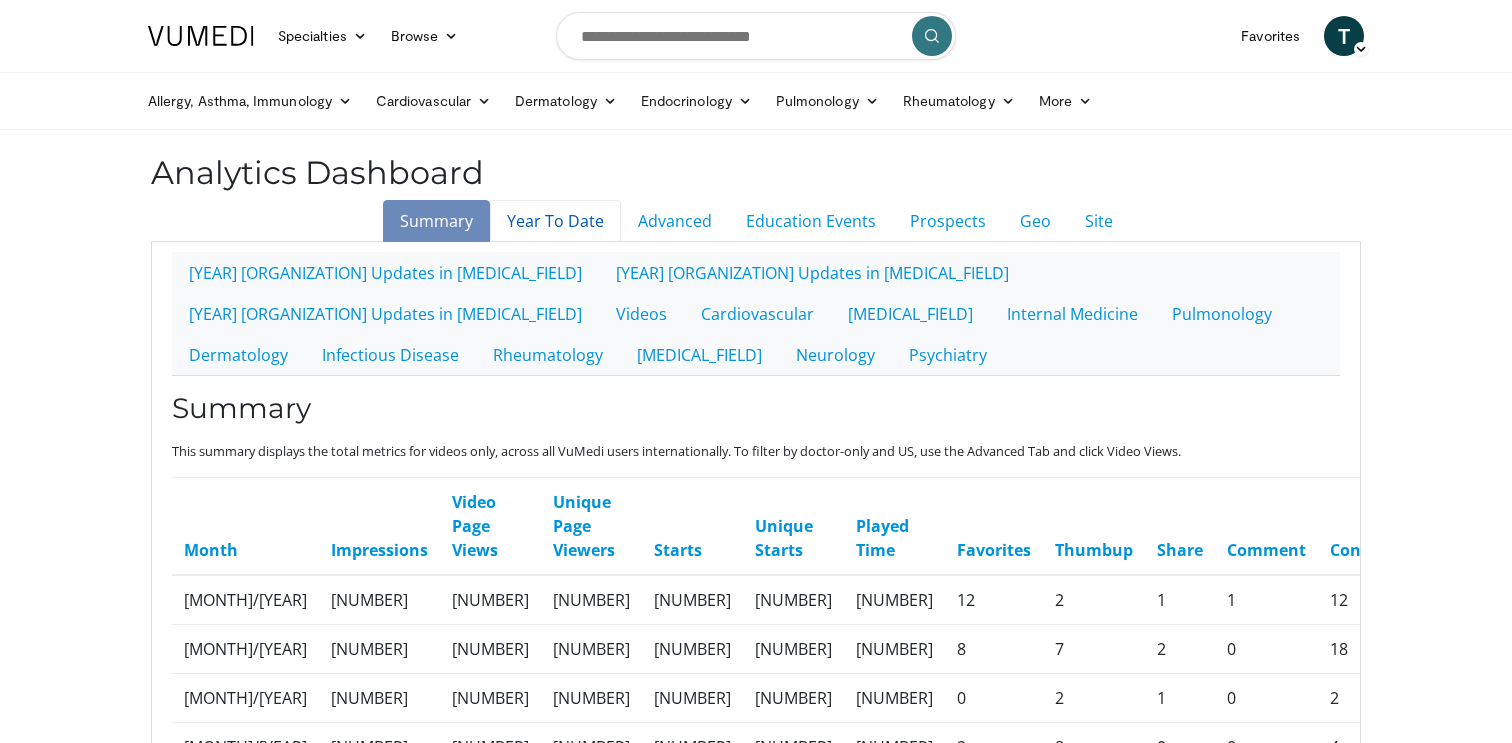 click on "Year To Date" at bounding box center [555, 221] 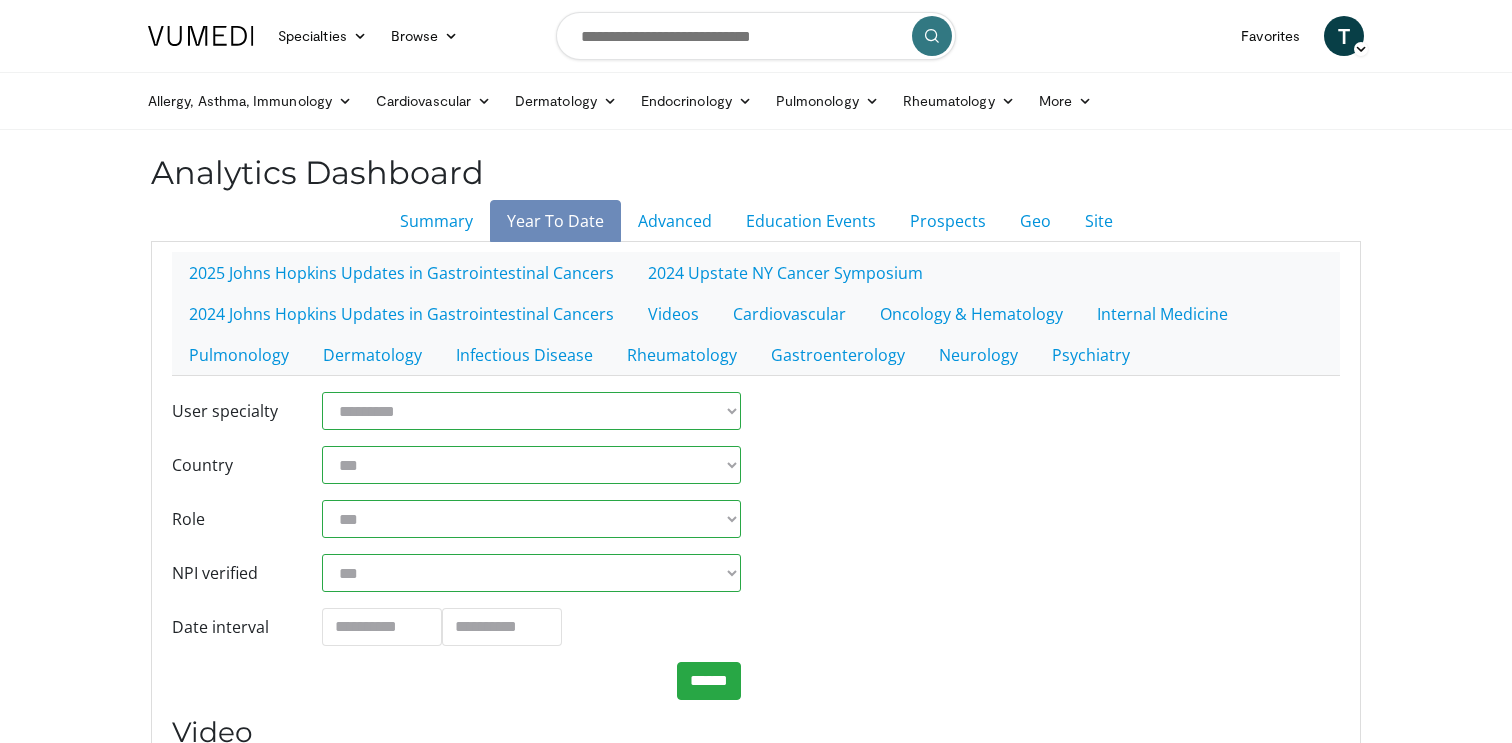 scroll, scrollTop: 0, scrollLeft: 0, axis: both 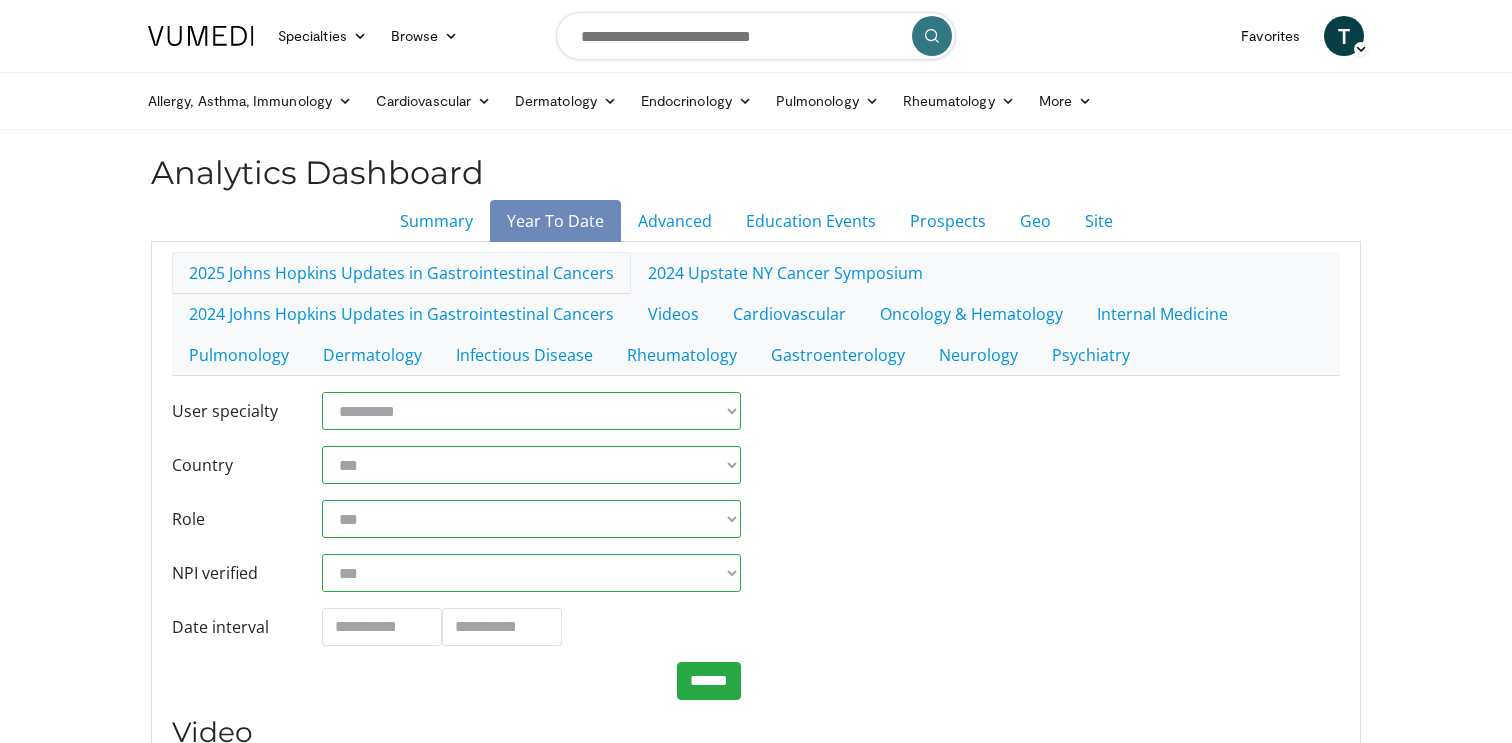 click on "2025 Johns Hopkins Updates in Gastrointestinal Cancers" at bounding box center (401, 273) 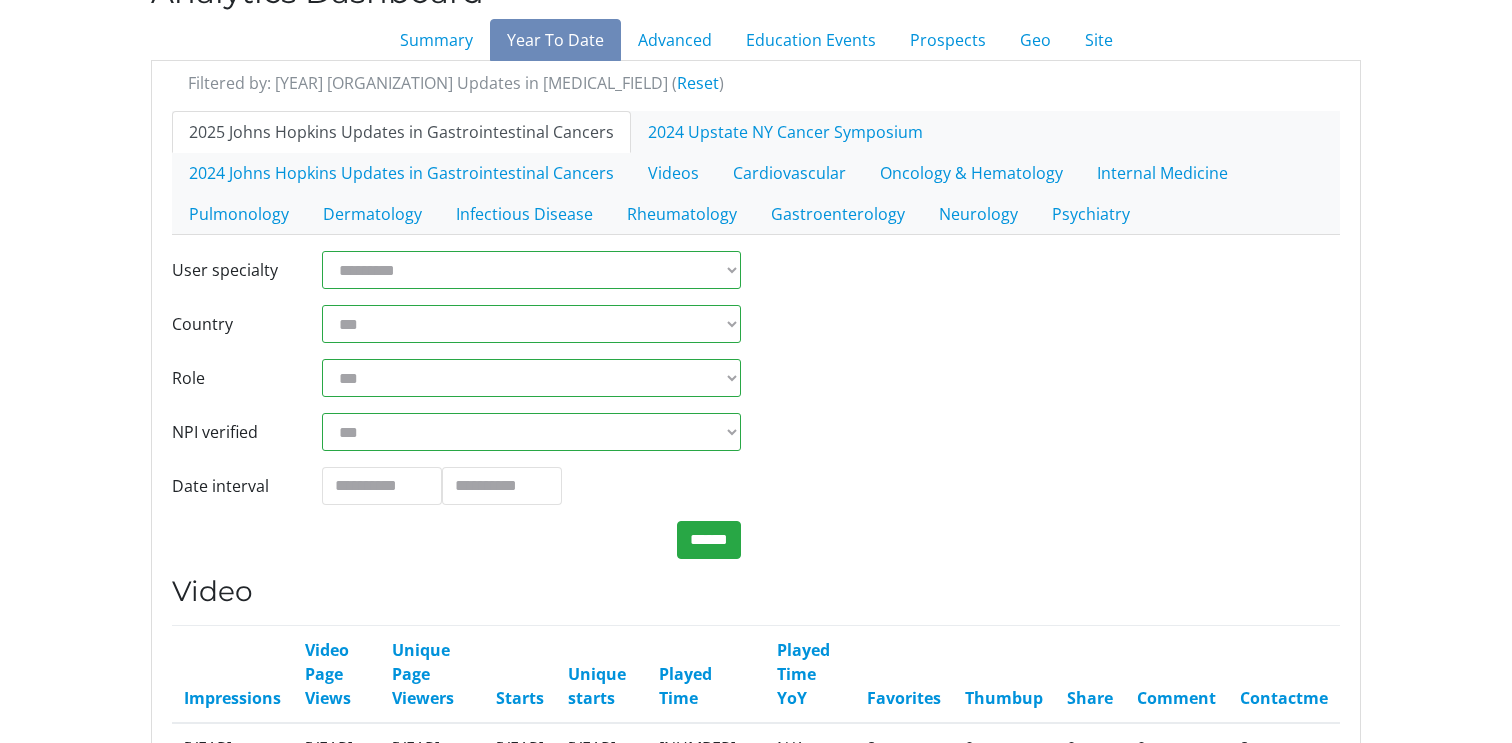 scroll, scrollTop: 184, scrollLeft: 0, axis: vertical 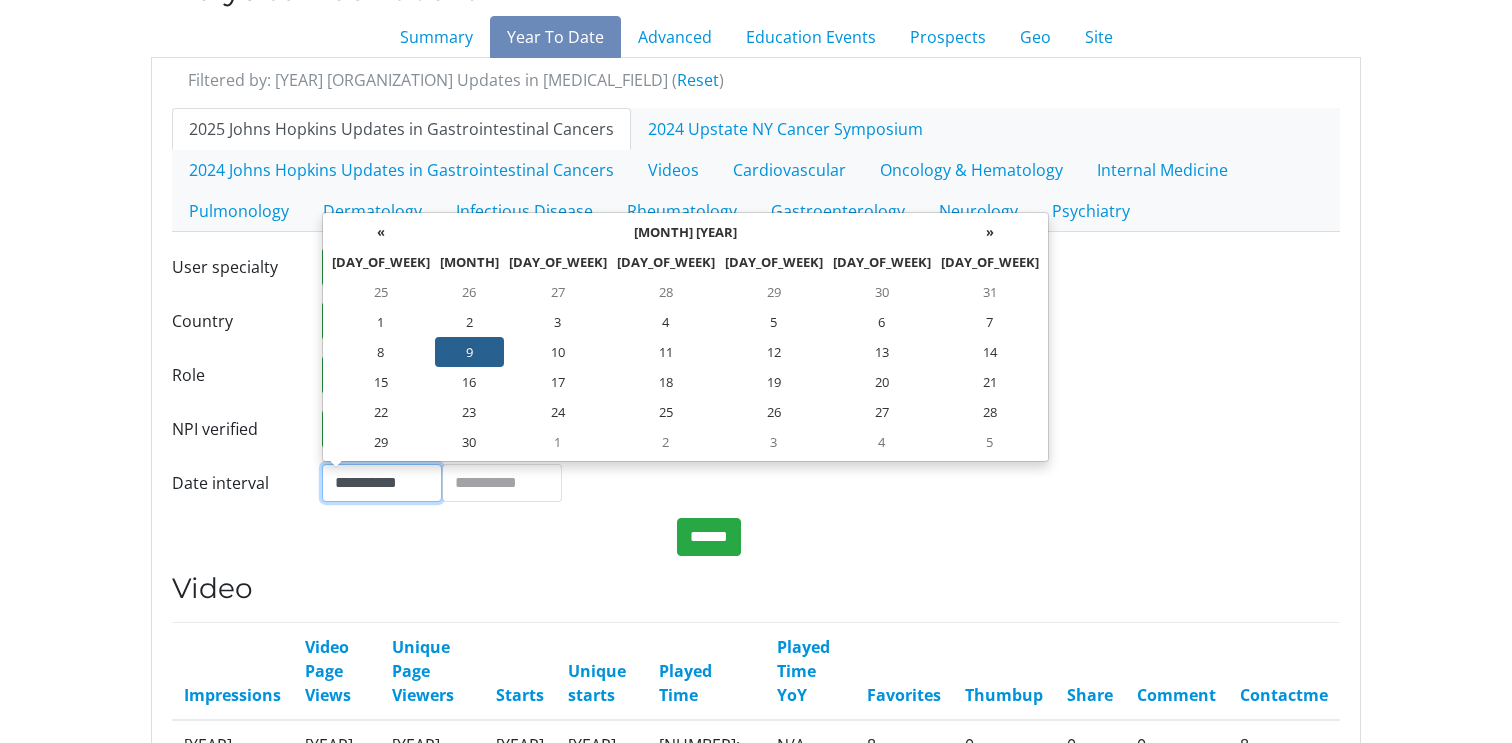 click on "**********" at bounding box center [382, 483] 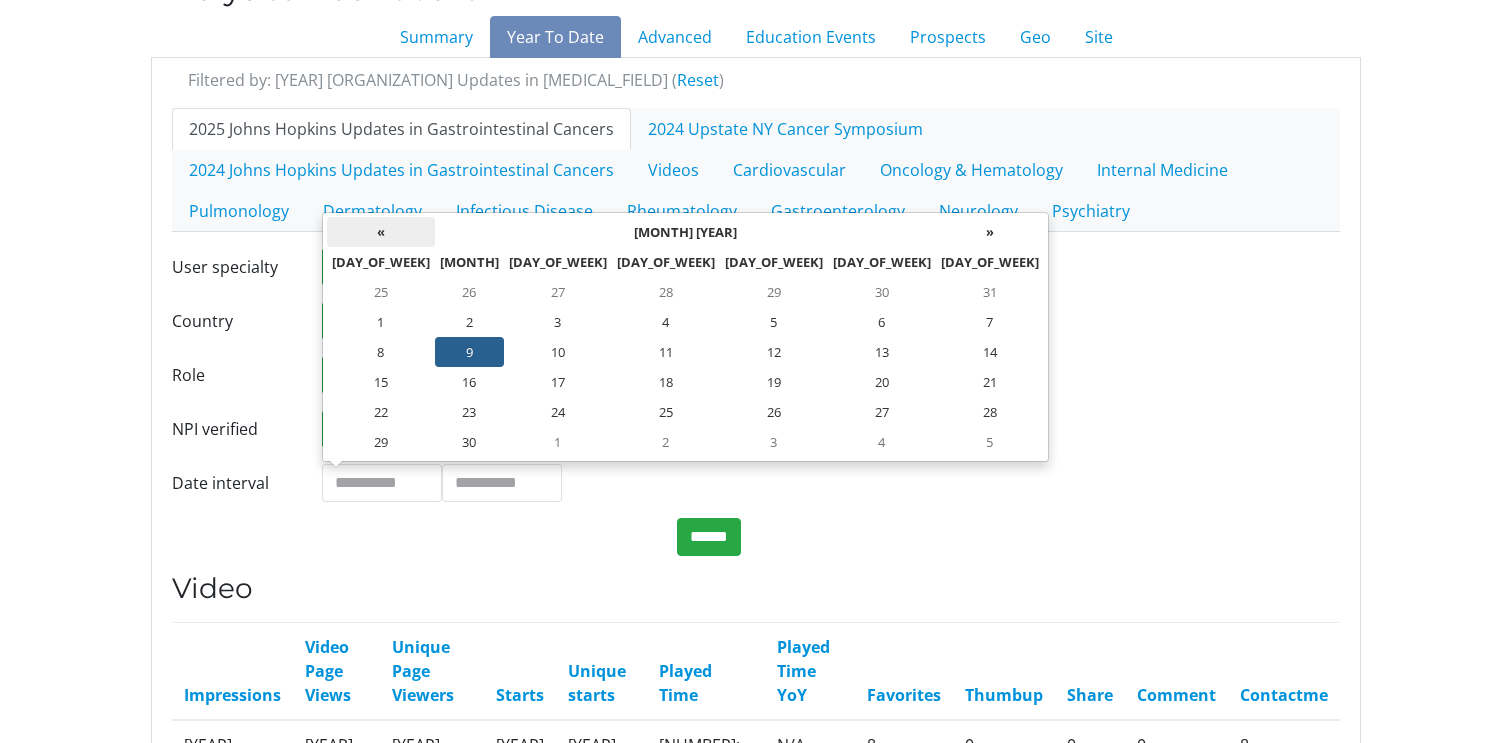 click on "«" at bounding box center [381, 232] 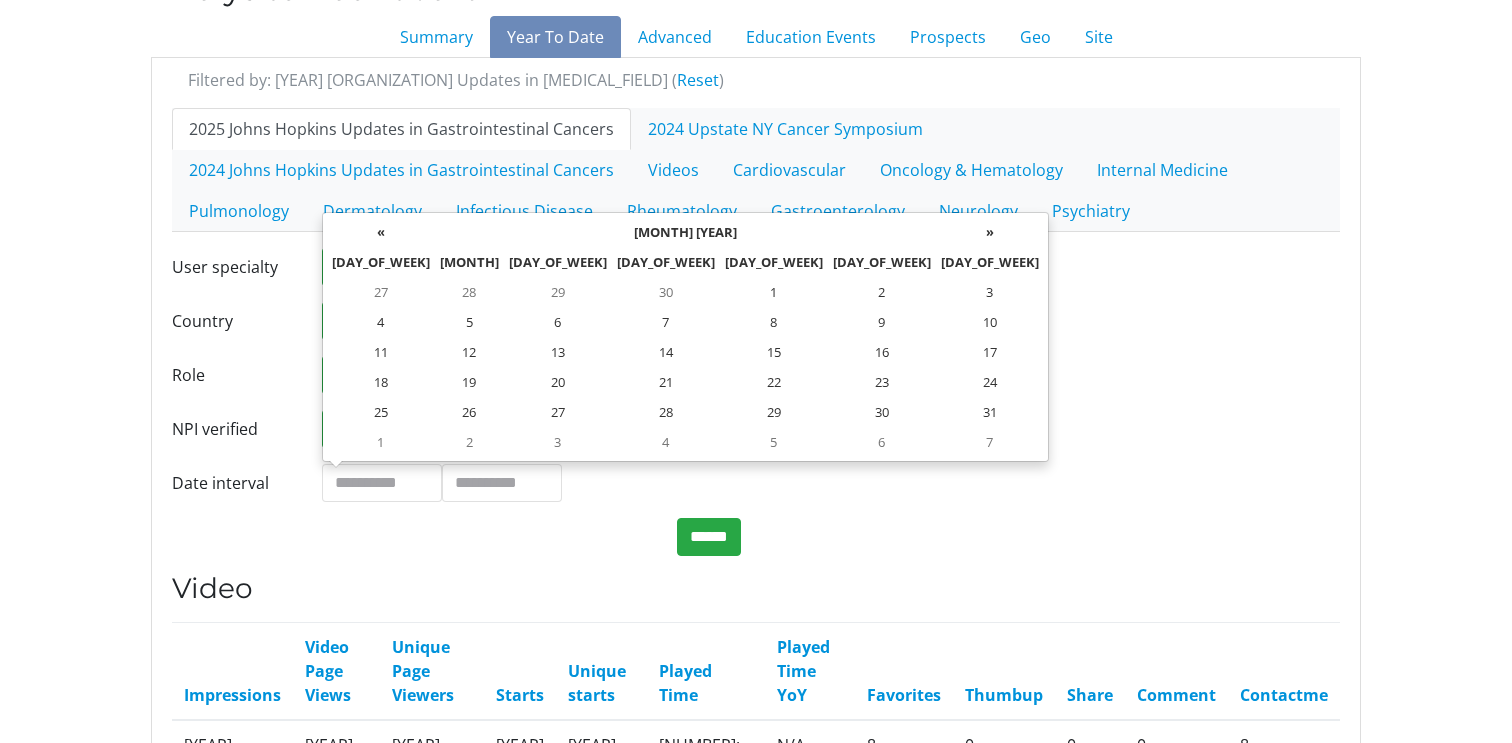 click on "«" at bounding box center [381, 232] 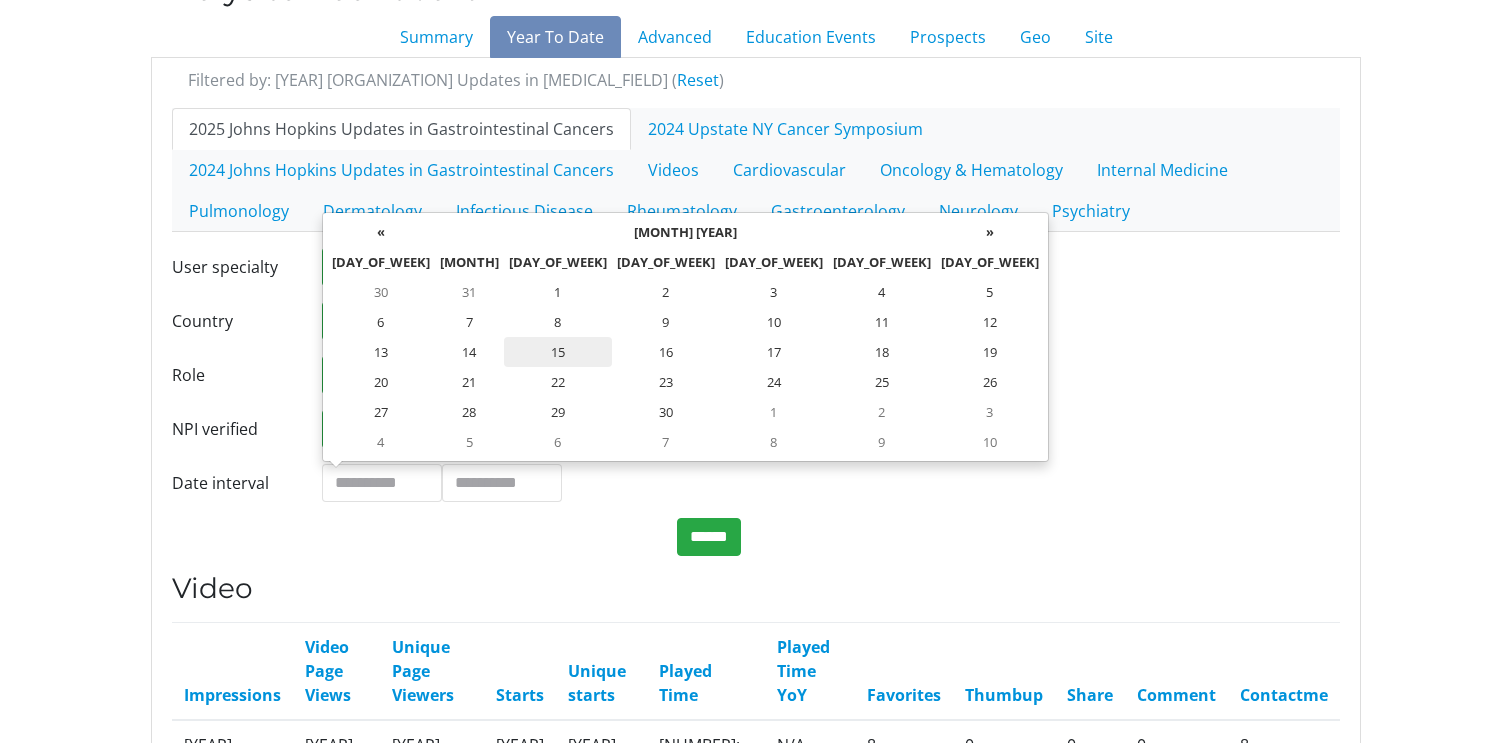 click on "15" at bounding box center [558, 292] 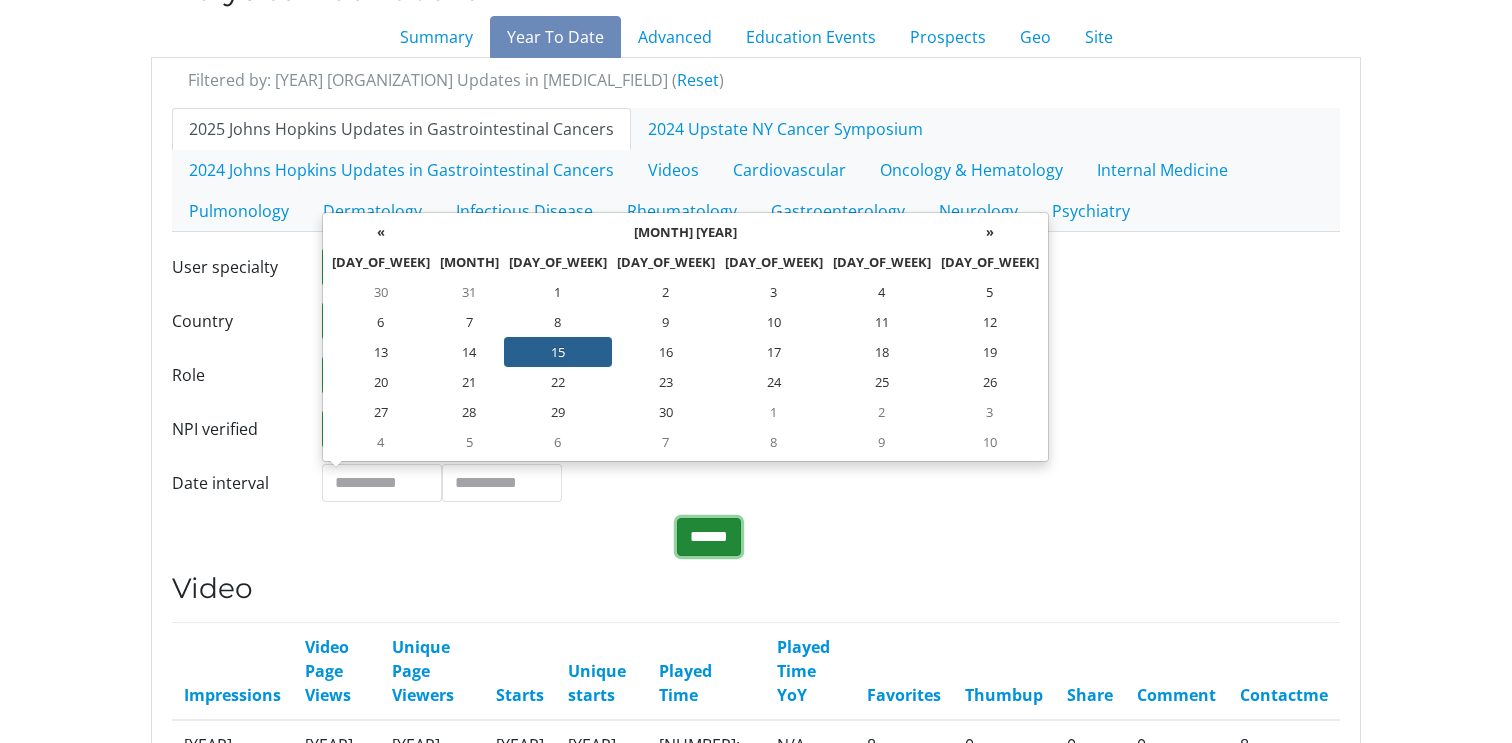 click on "******" at bounding box center (709, 537) 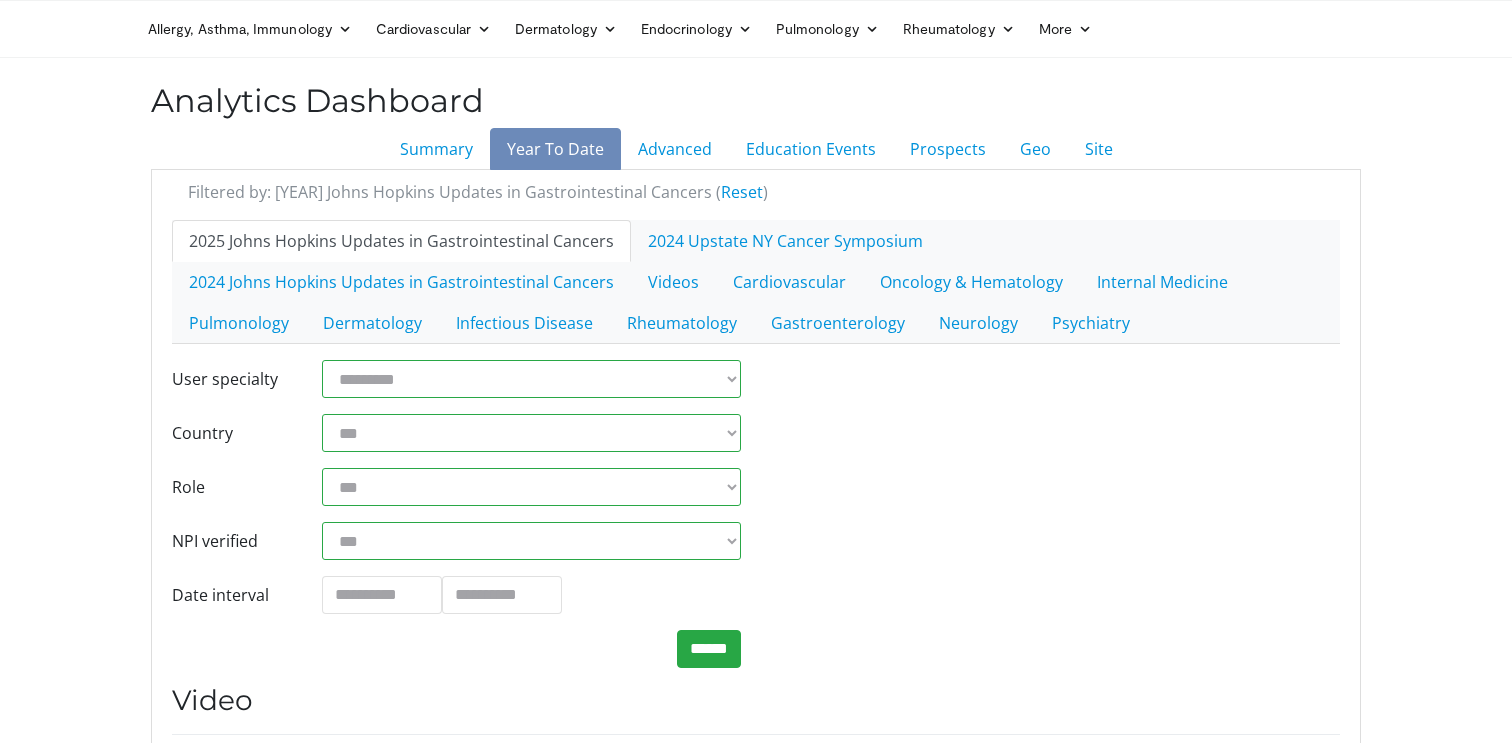 scroll, scrollTop: 0, scrollLeft: 0, axis: both 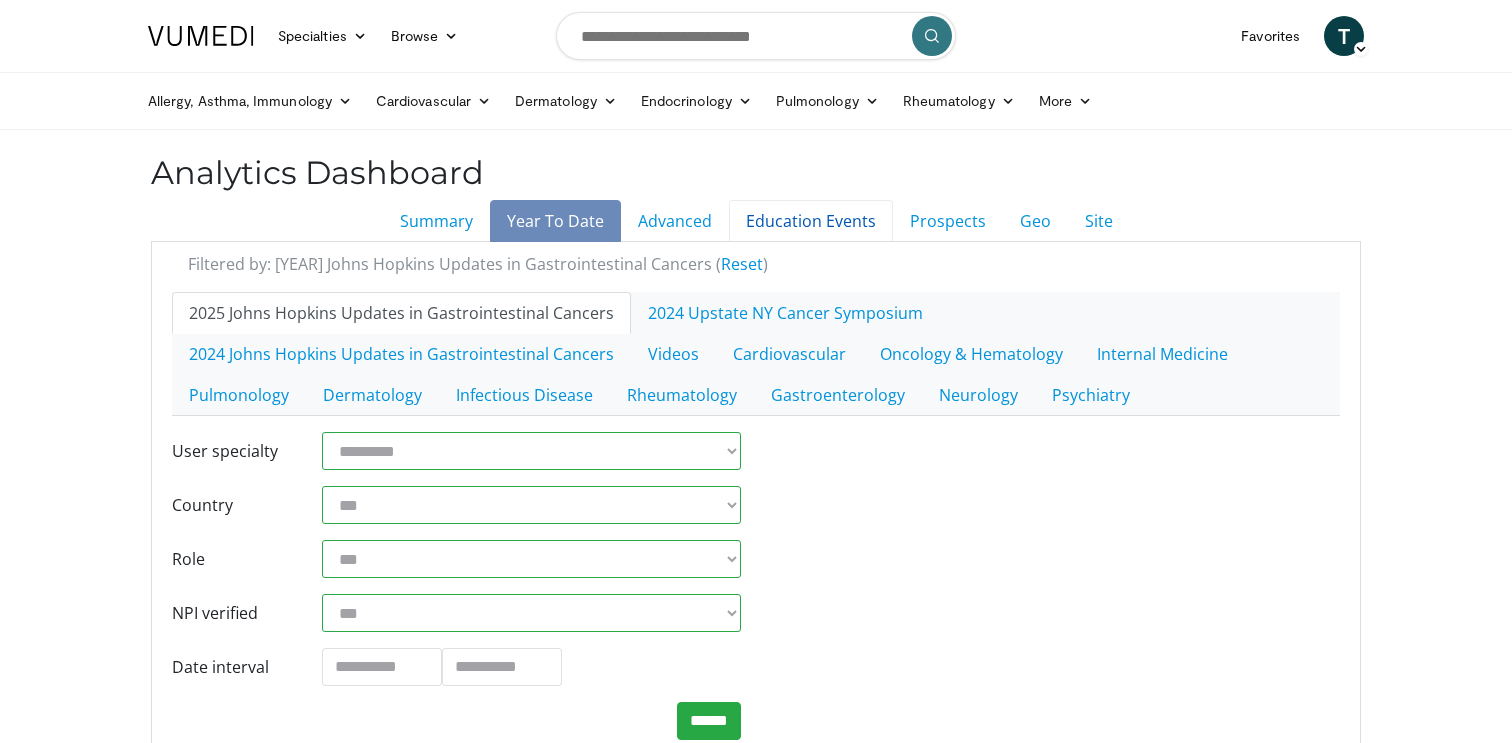 click on "Education Events" at bounding box center [811, 221] 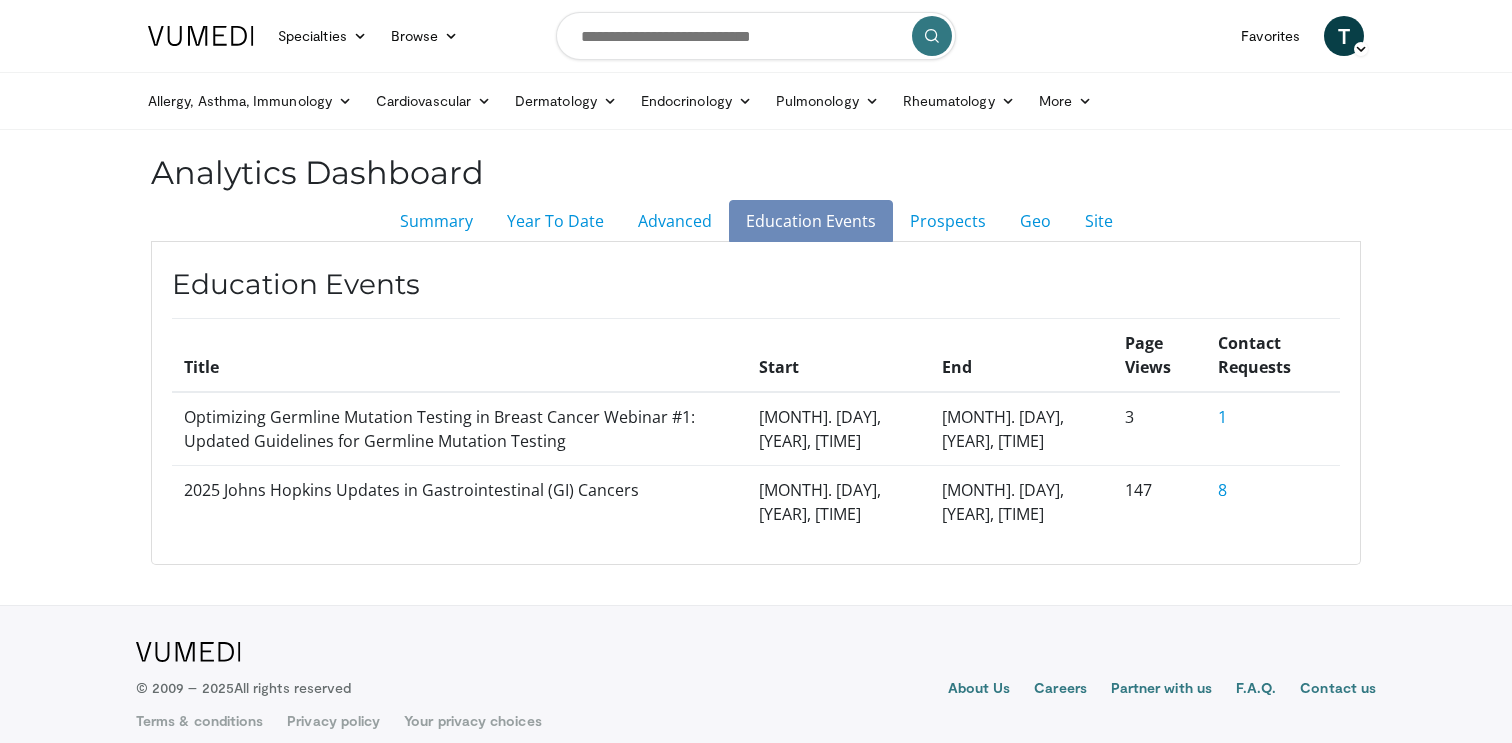 scroll, scrollTop: 0, scrollLeft: 0, axis: both 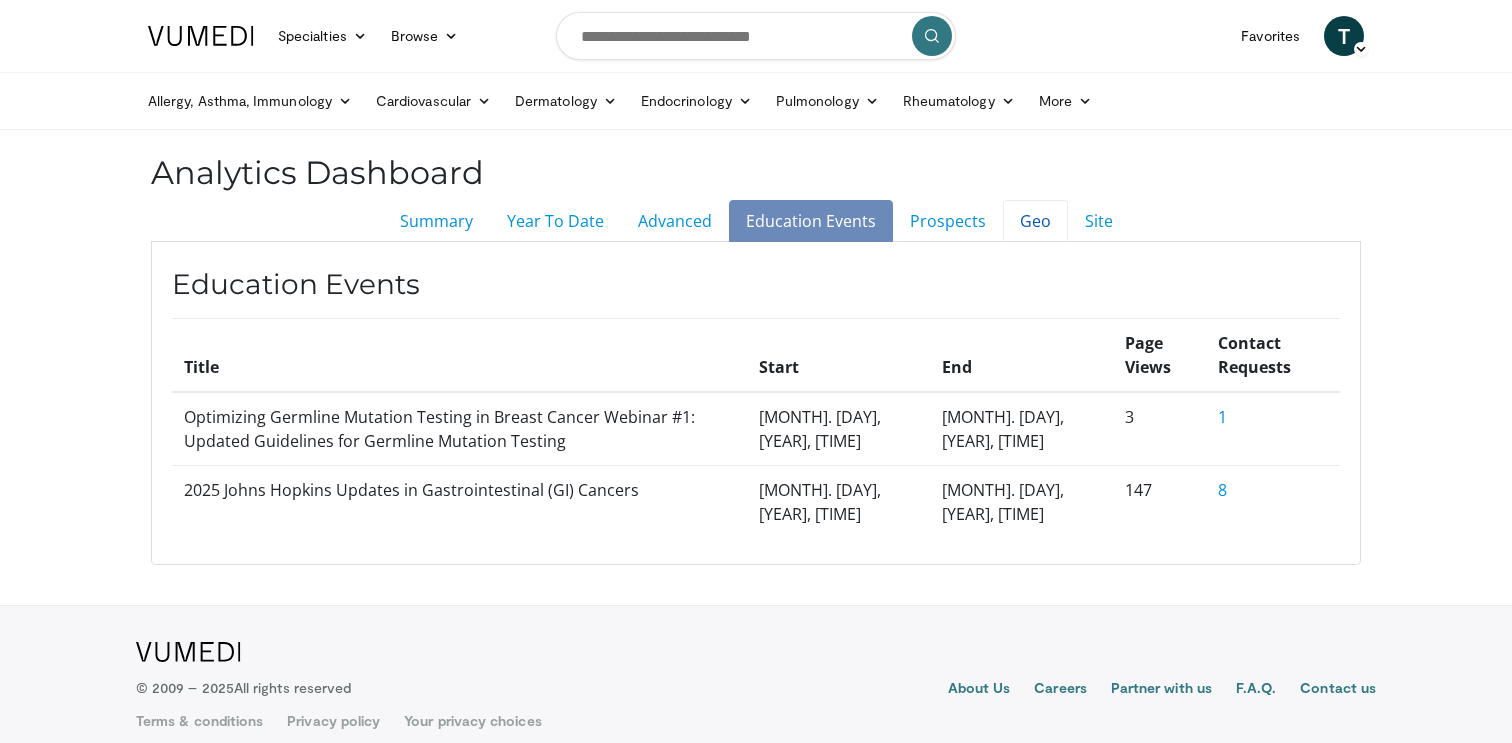 click on "Geo" at bounding box center (1035, 221) 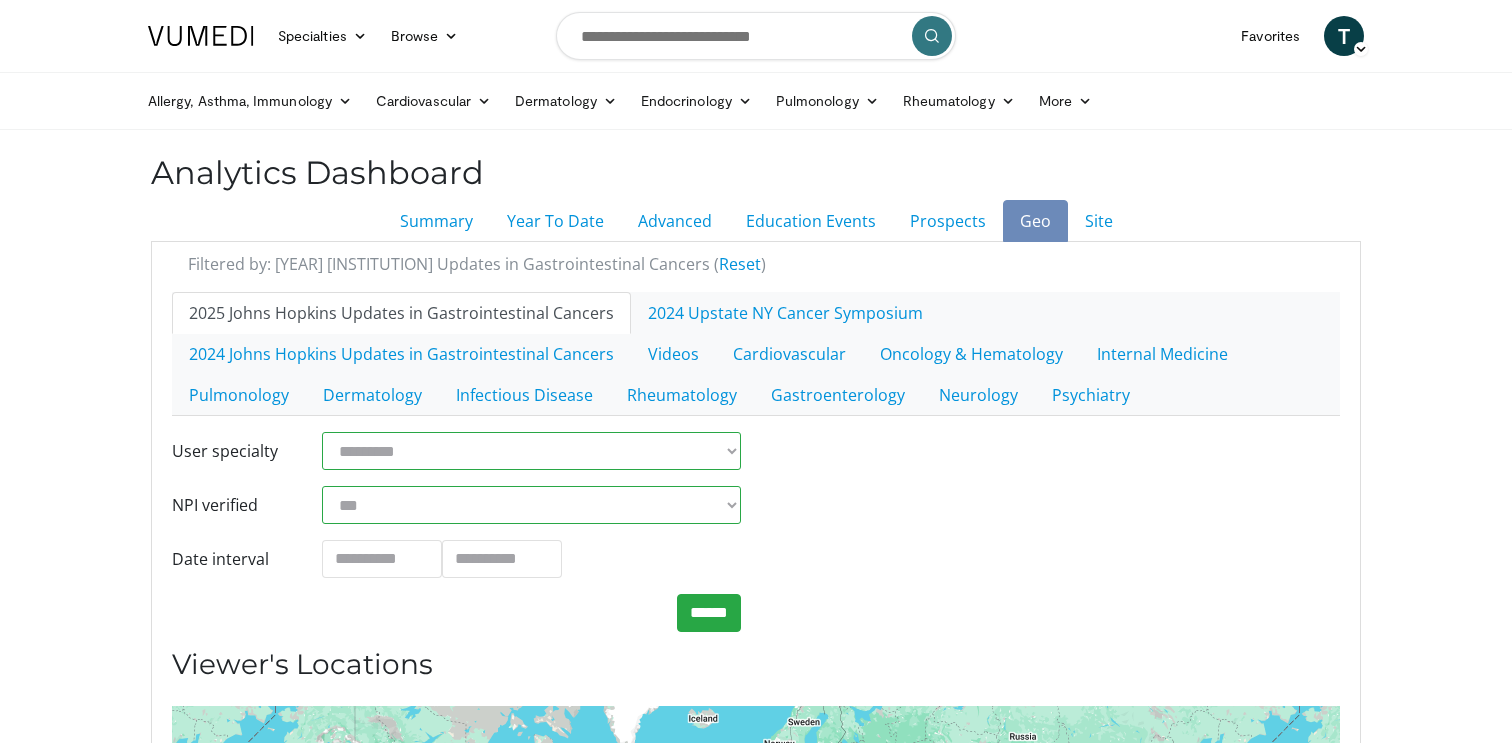 scroll, scrollTop: 0, scrollLeft: 0, axis: both 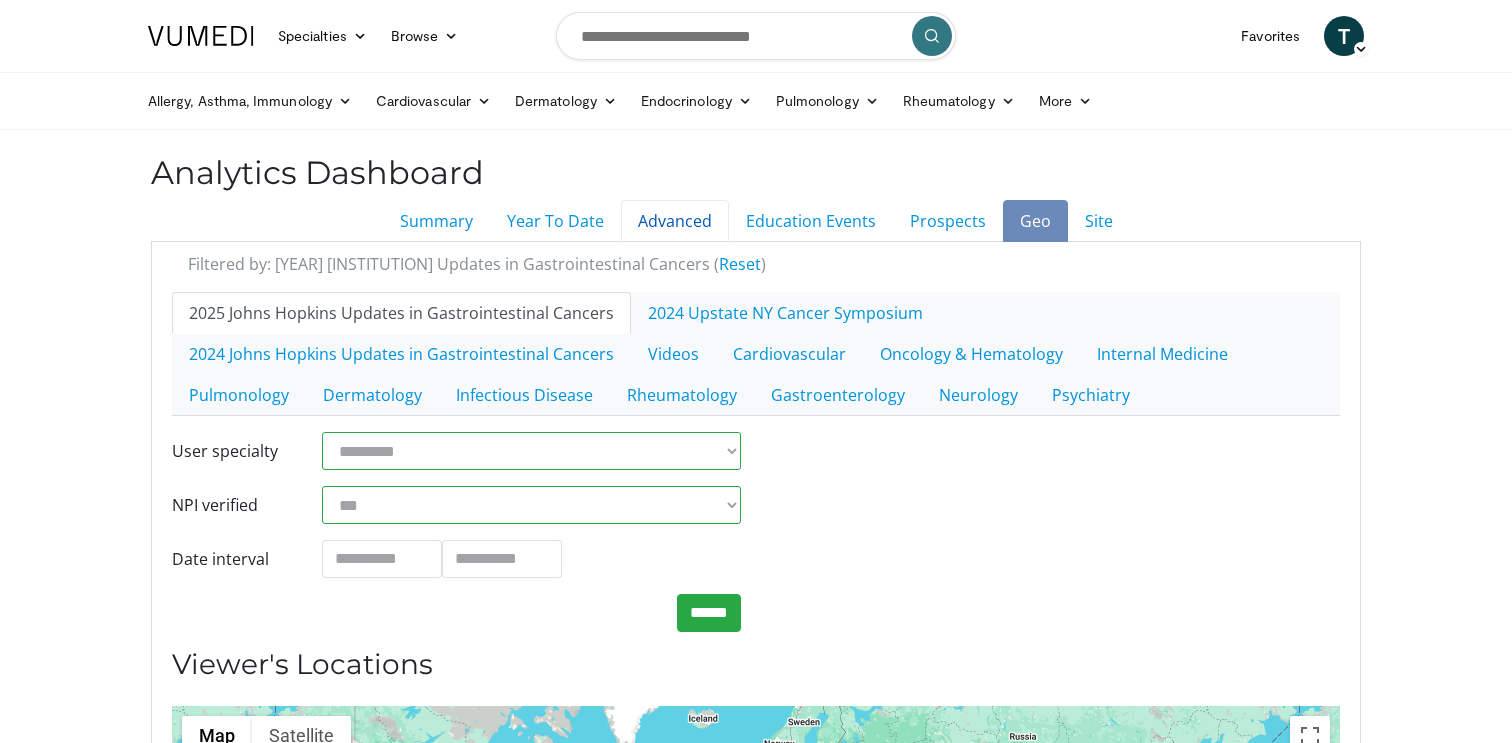 click on "Advanced" at bounding box center [675, 221] 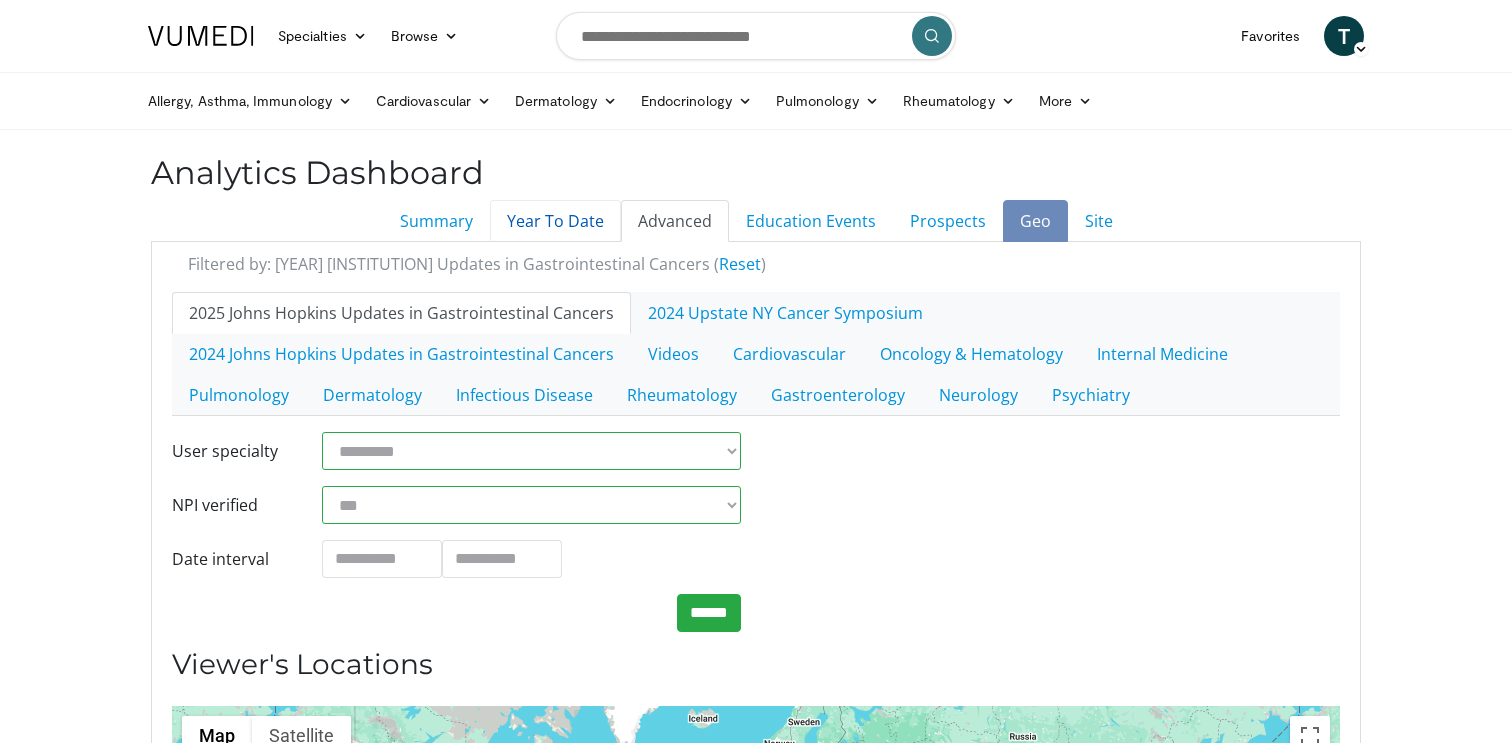 click on "Year To Date" at bounding box center (555, 221) 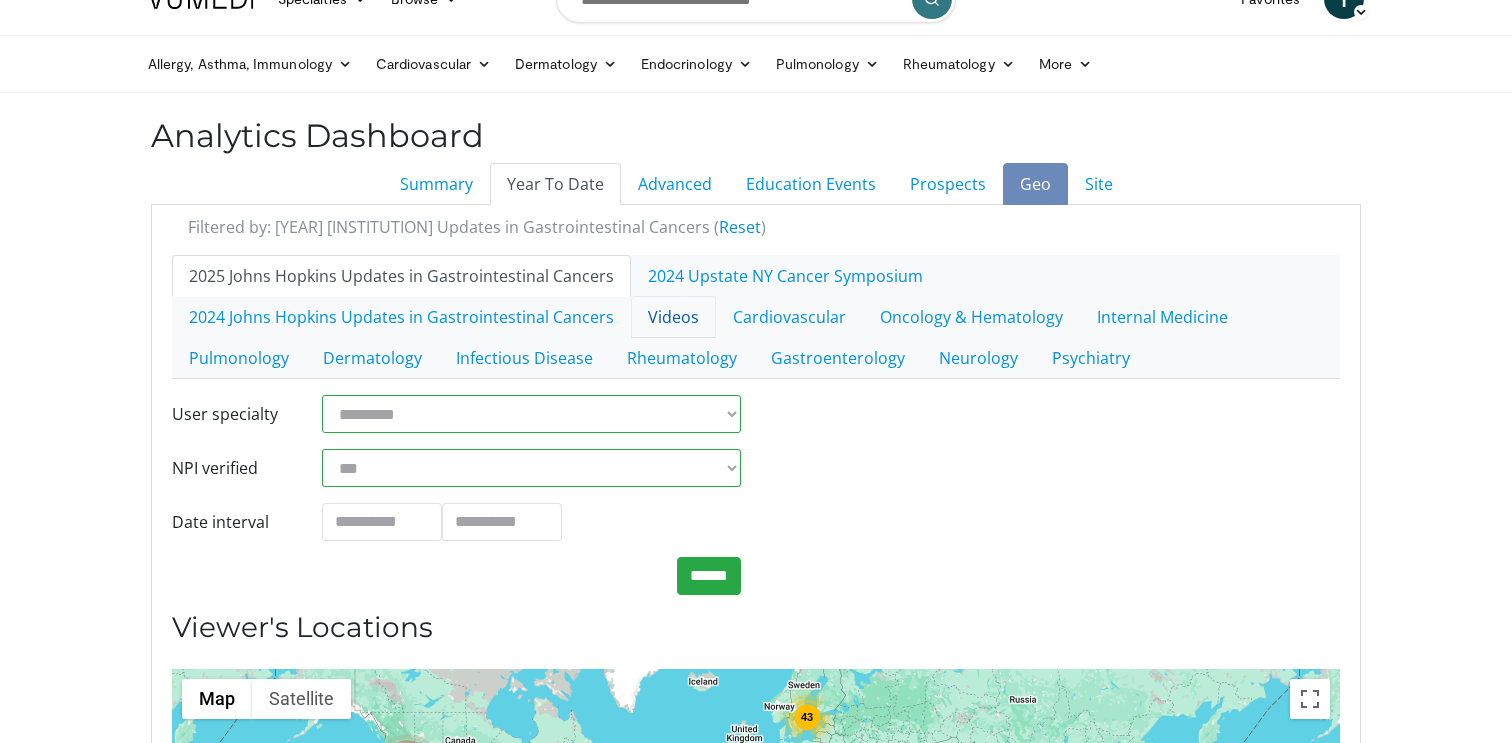 scroll, scrollTop: 54, scrollLeft: 0, axis: vertical 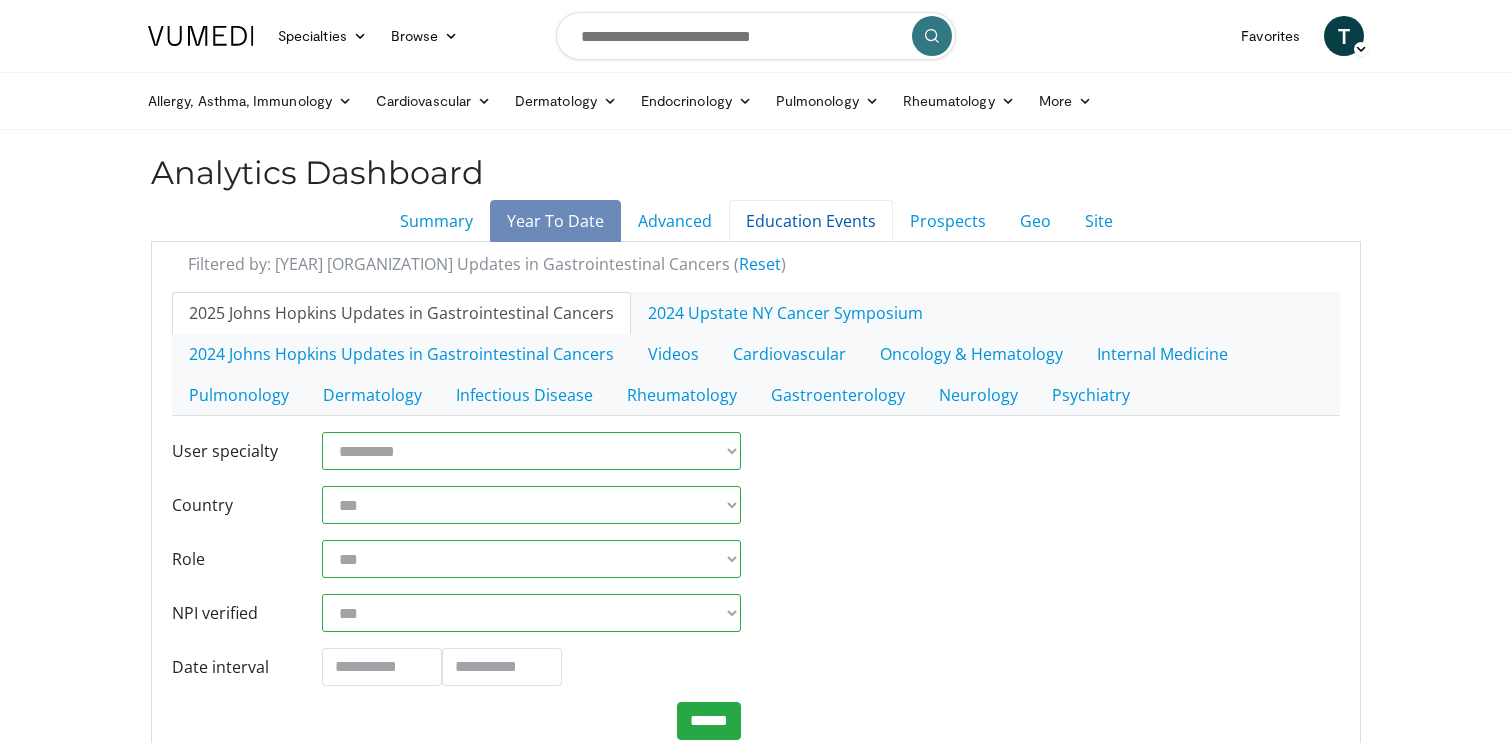 click on "Education Events" at bounding box center (811, 221) 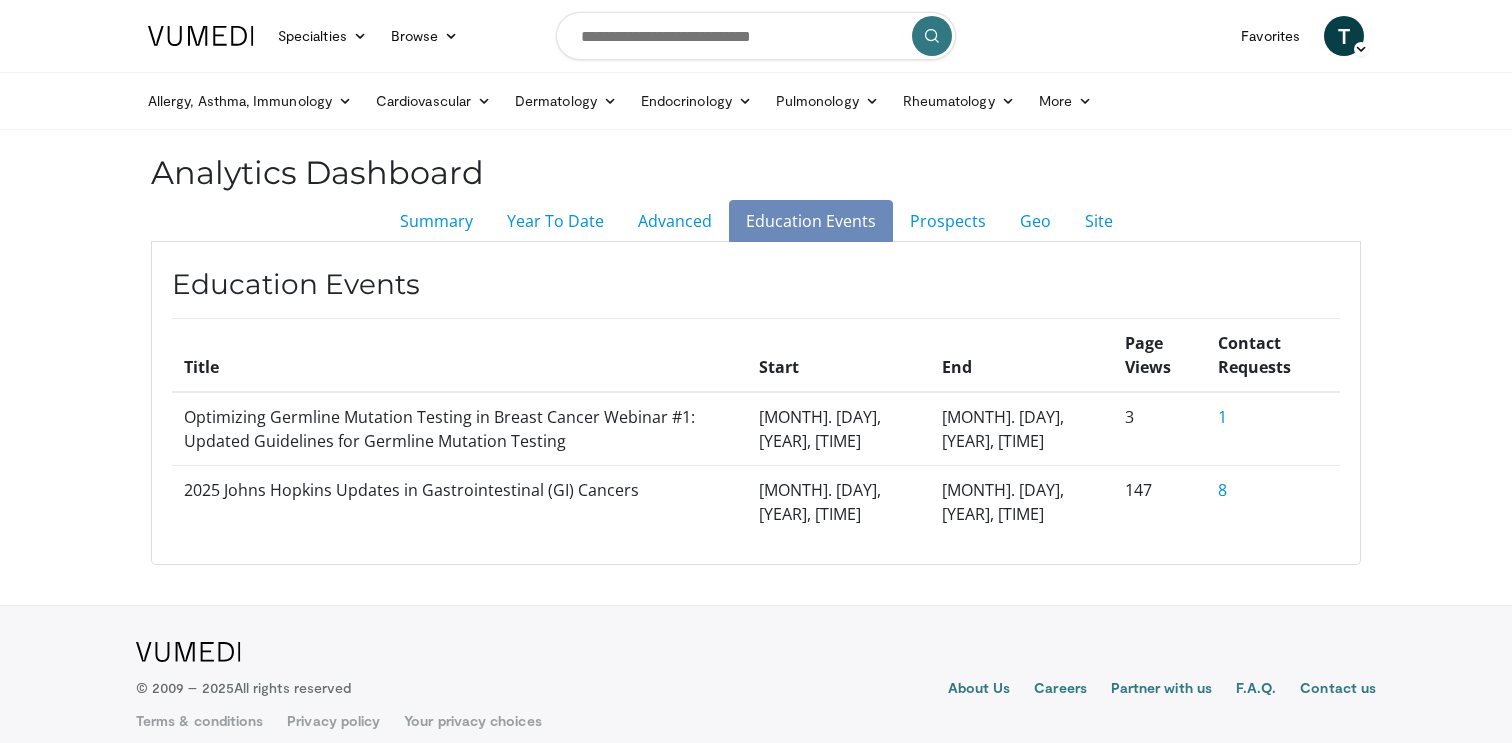 scroll, scrollTop: 0, scrollLeft: 0, axis: both 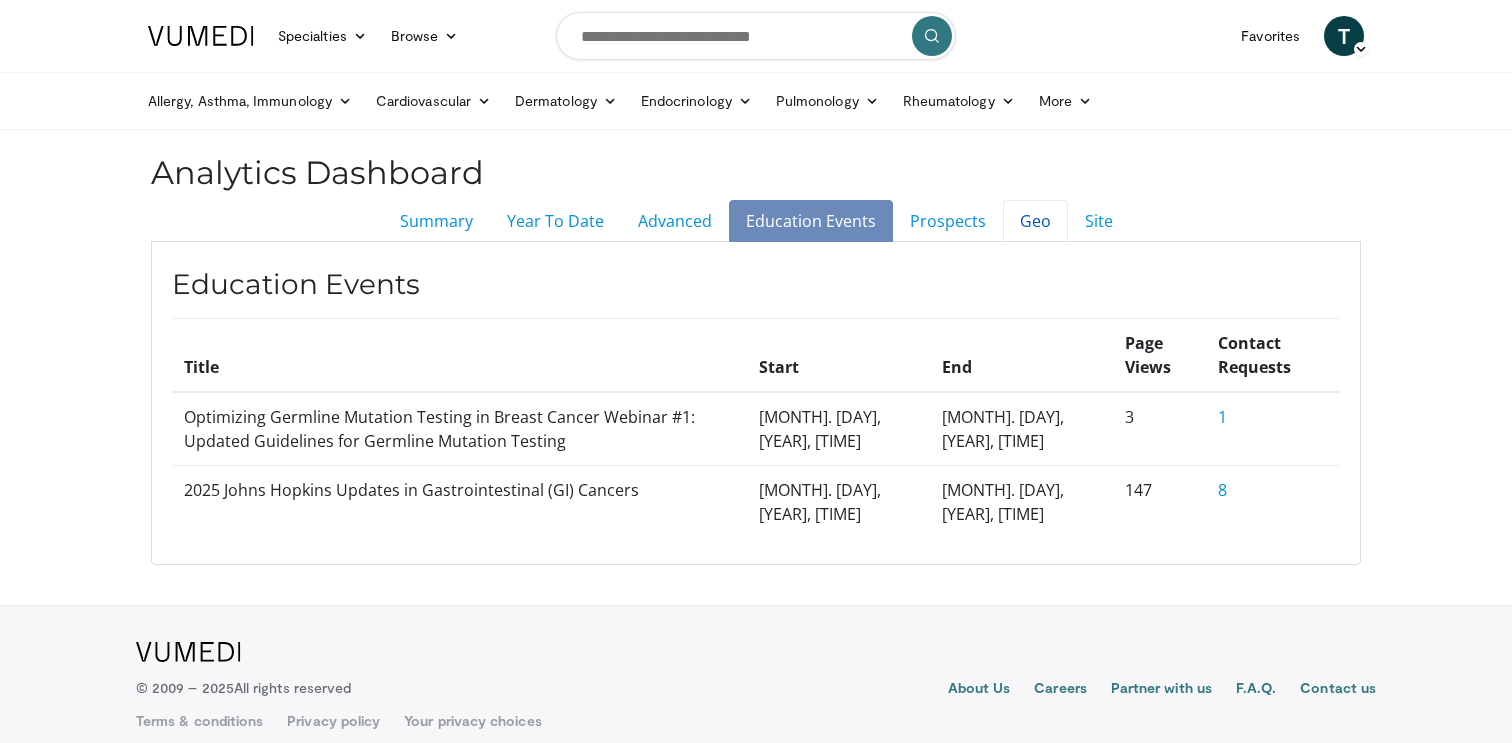 click on "Geo" at bounding box center (1035, 221) 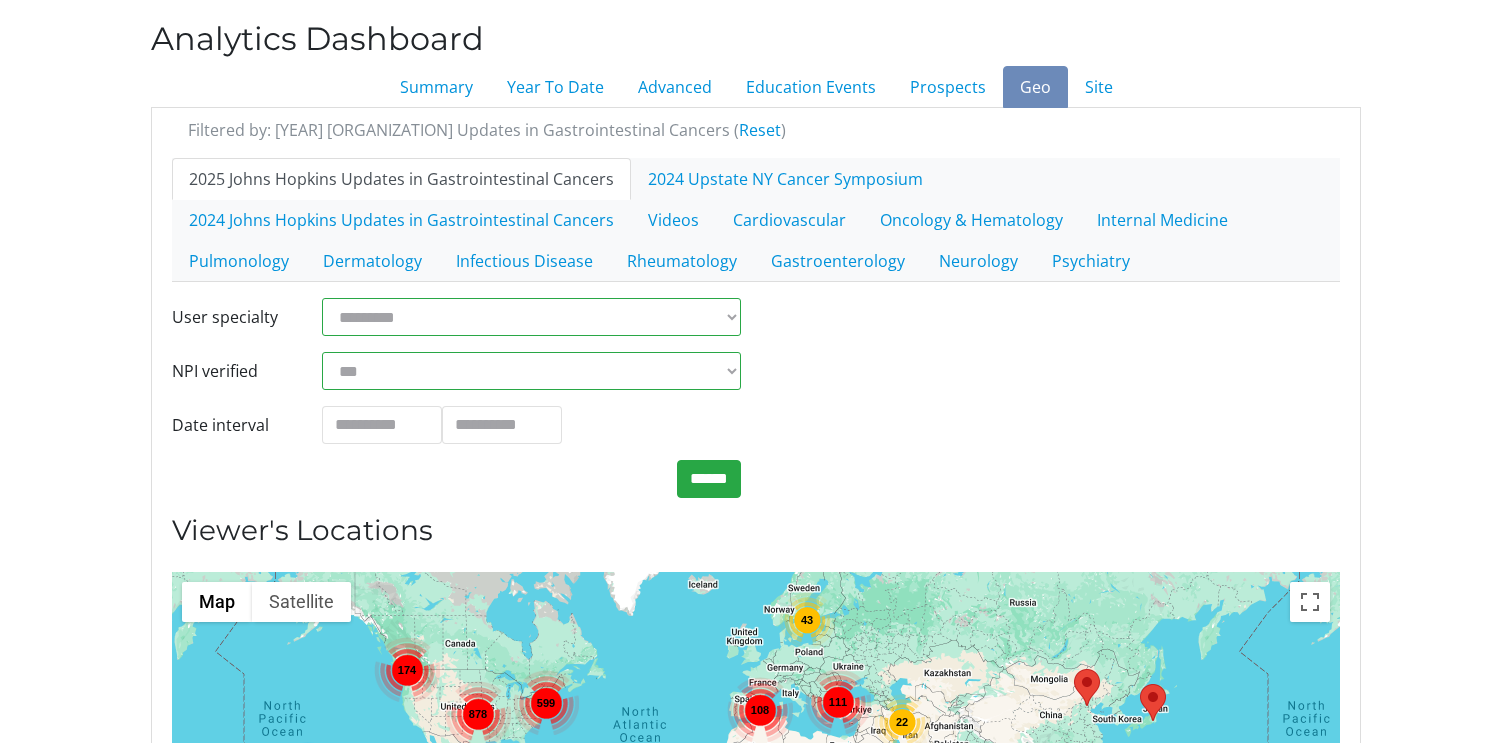 scroll, scrollTop: 37, scrollLeft: 0, axis: vertical 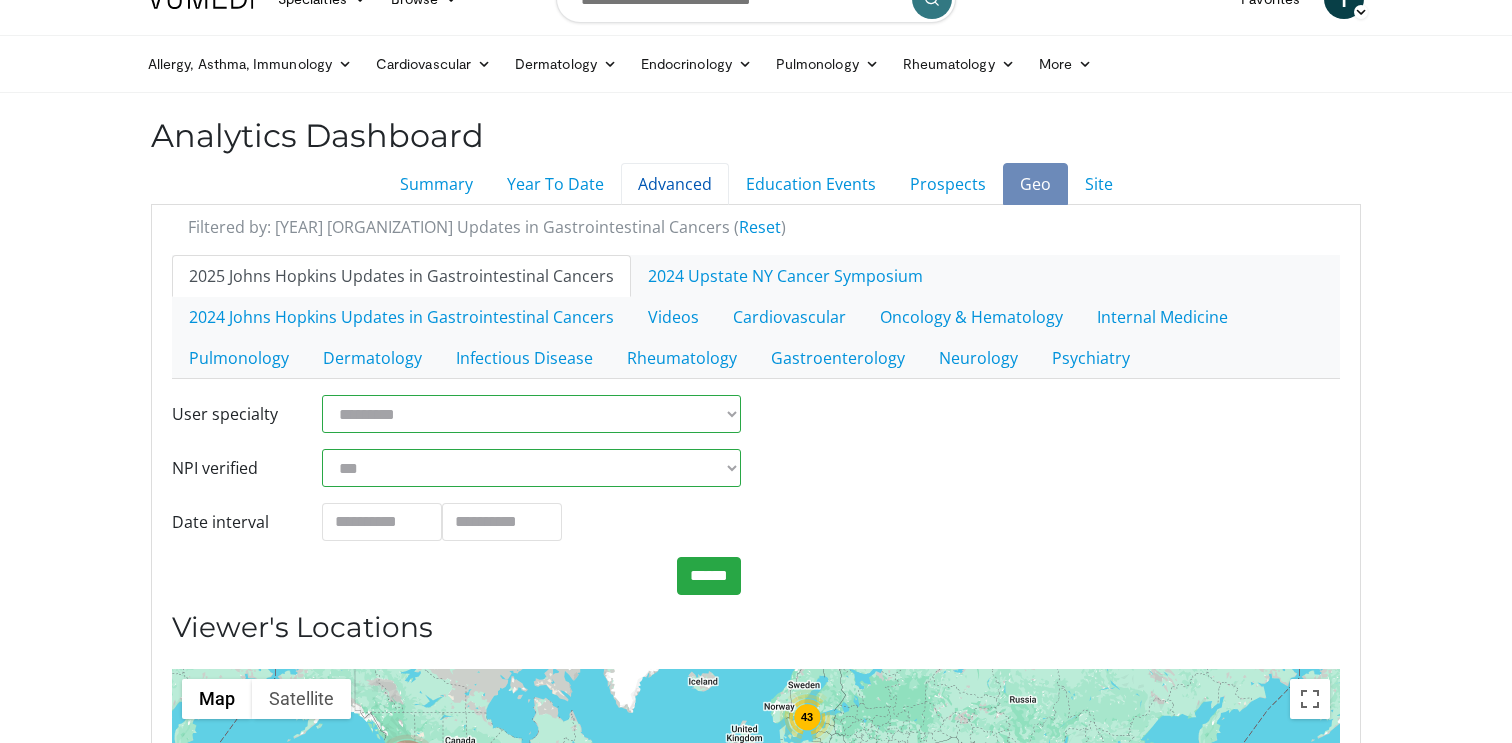 click on "Advanced" at bounding box center [675, 184] 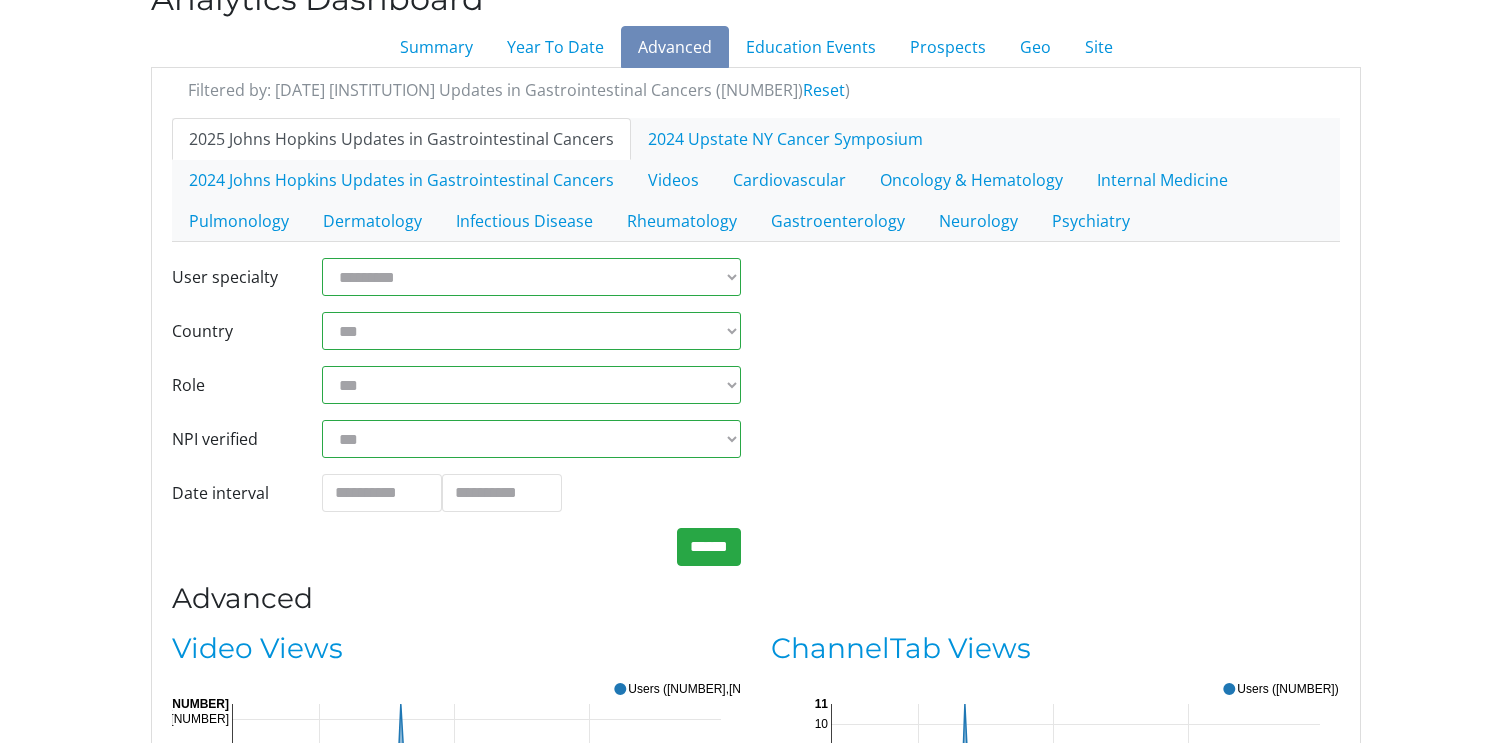 scroll, scrollTop: 222, scrollLeft: 0, axis: vertical 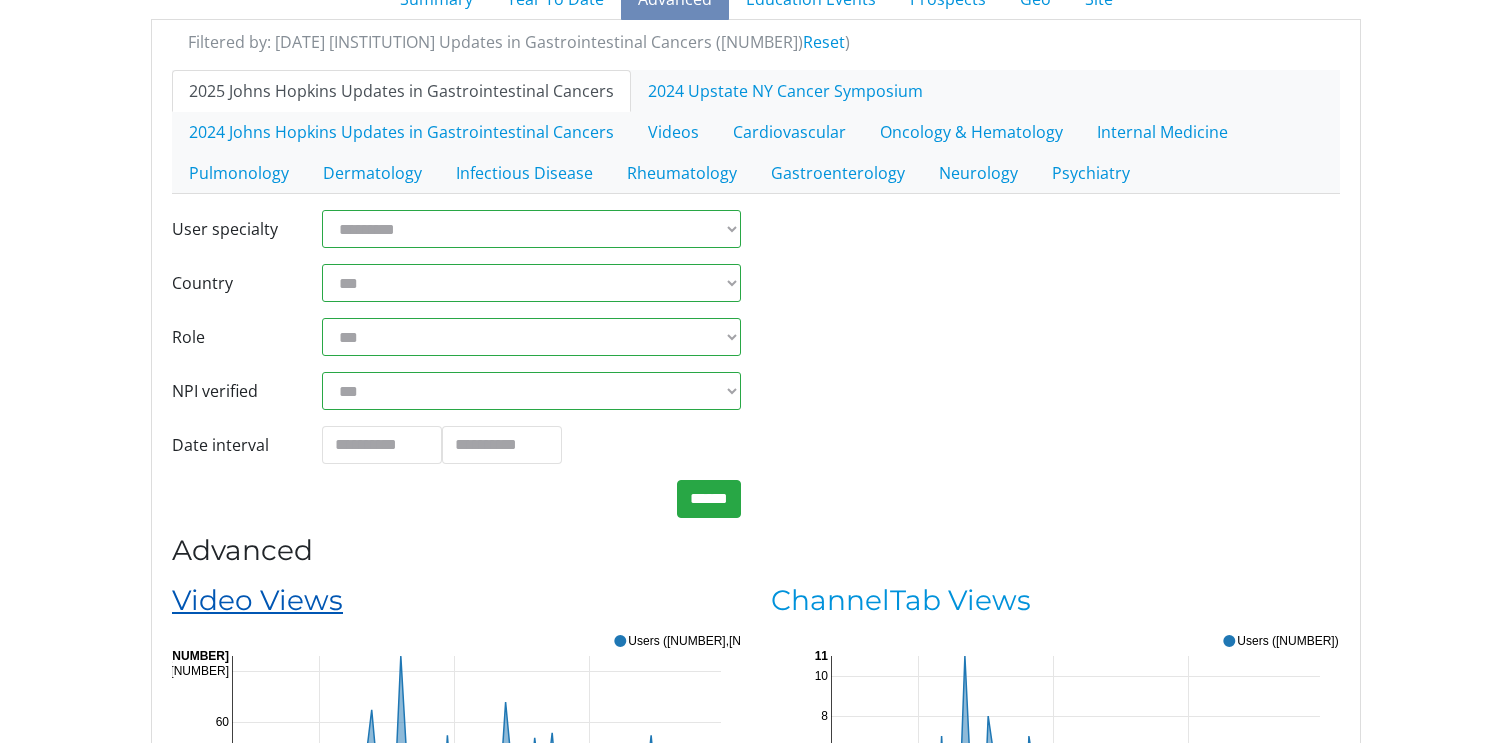 click on "Video Views" at bounding box center [257, 600] 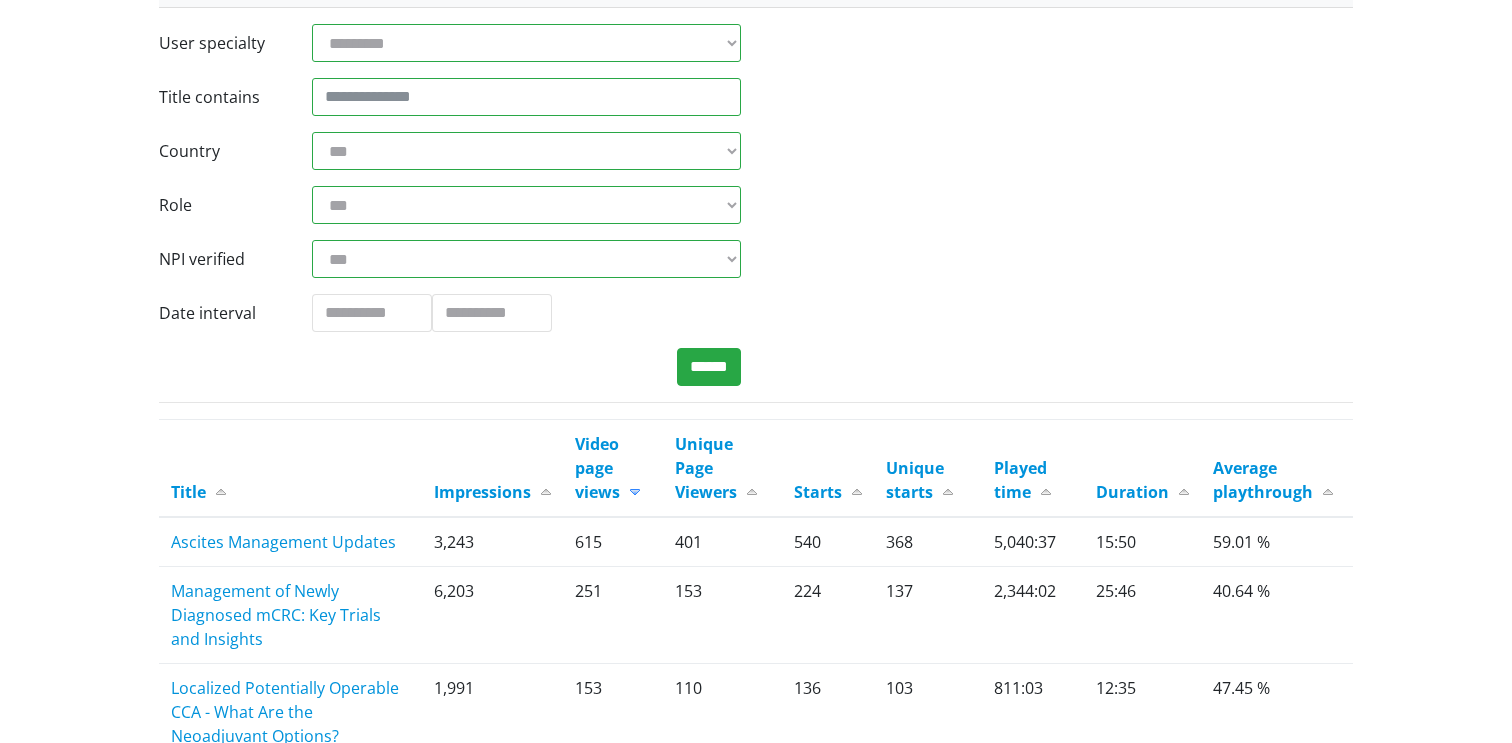 scroll, scrollTop: 403, scrollLeft: 0, axis: vertical 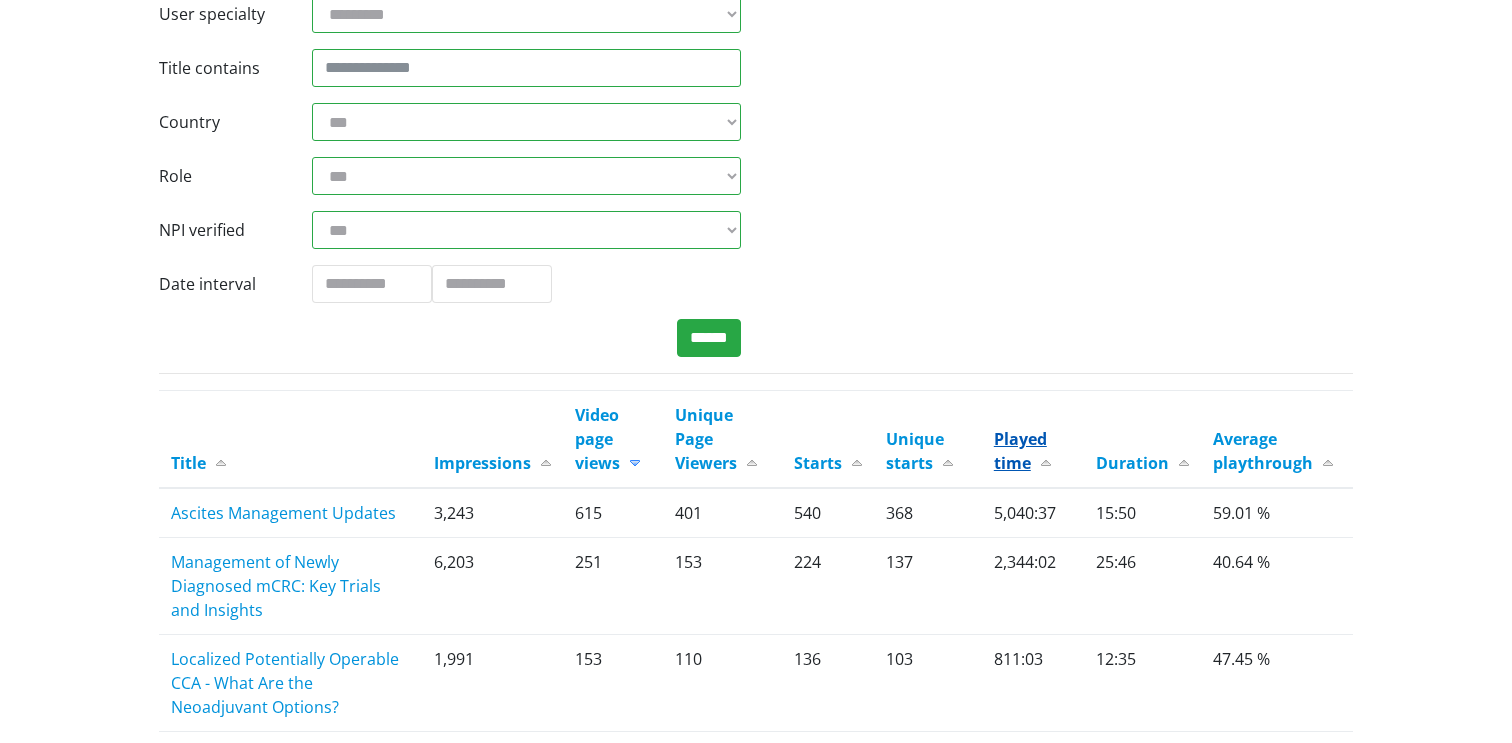 click on "Played time" at bounding box center (1022, 451) 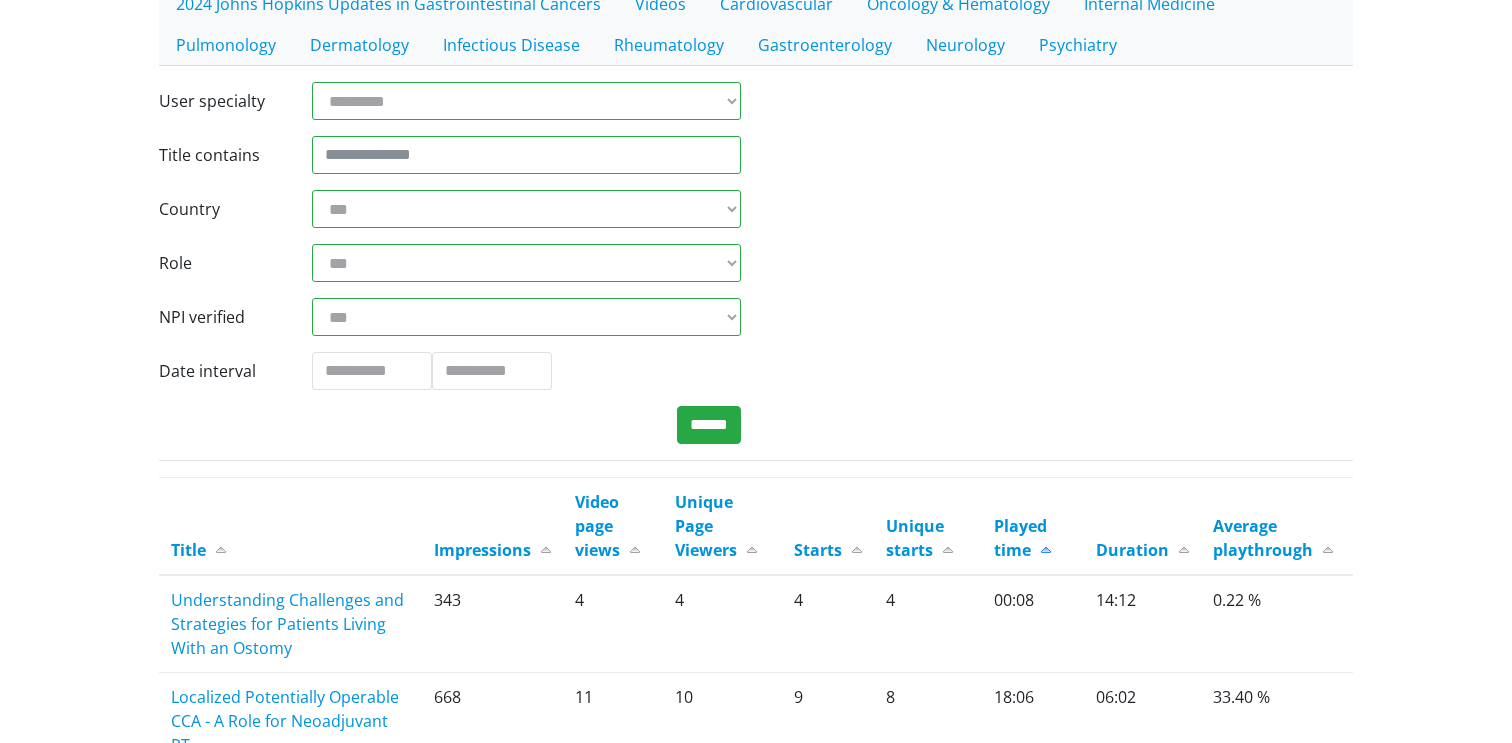 scroll, scrollTop: 339, scrollLeft: 0, axis: vertical 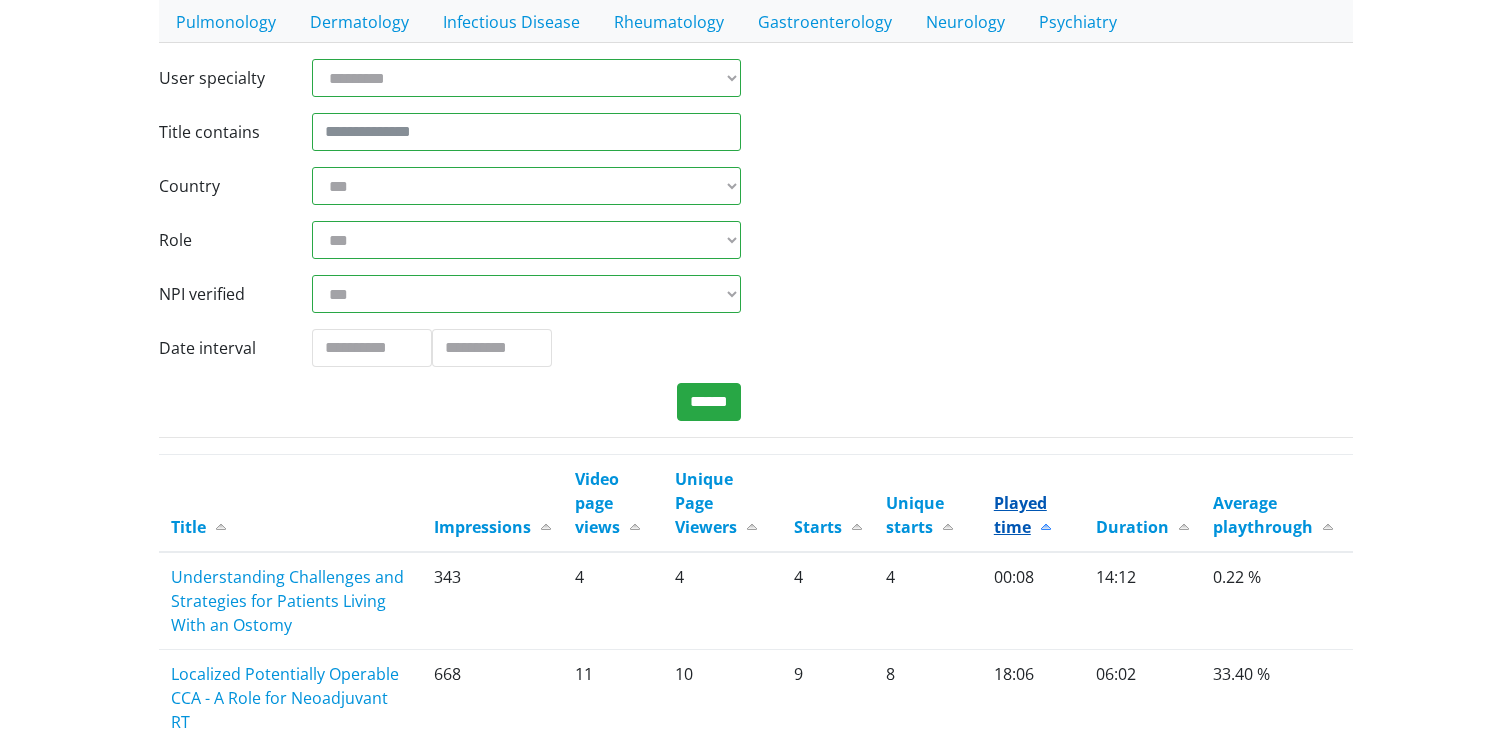 click on "Played time" at bounding box center (1022, 515) 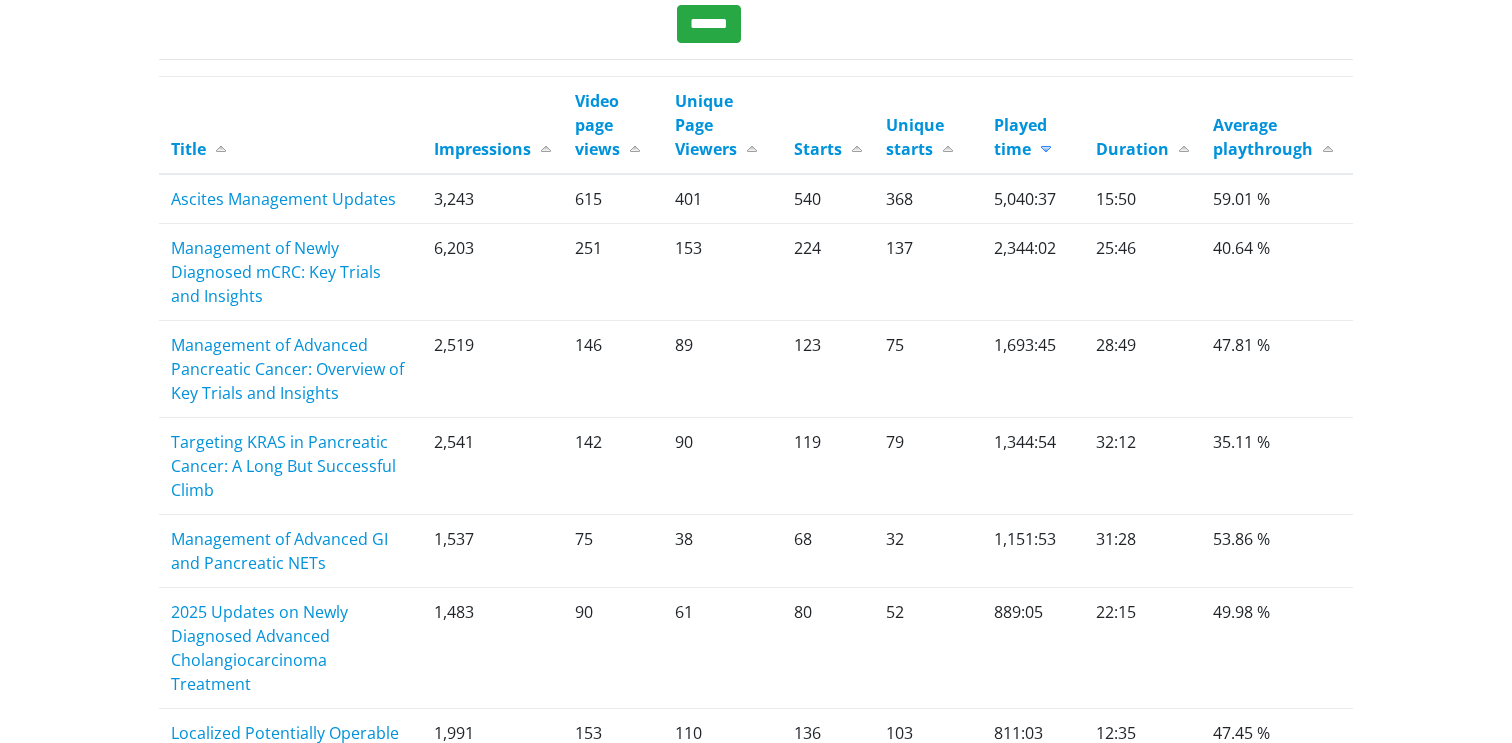 scroll, scrollTop: 740, scrollLeft: 0, axis: vertical 